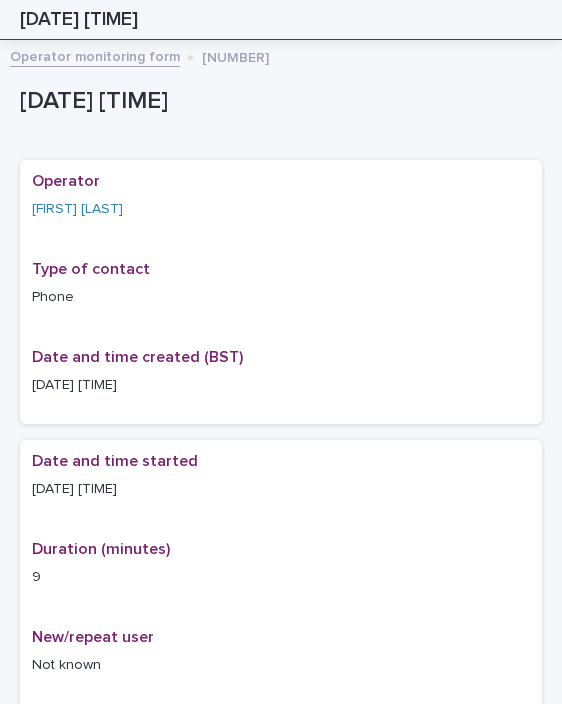 scroll, scrollTop: 0, scrollLeft: 0, axis: both 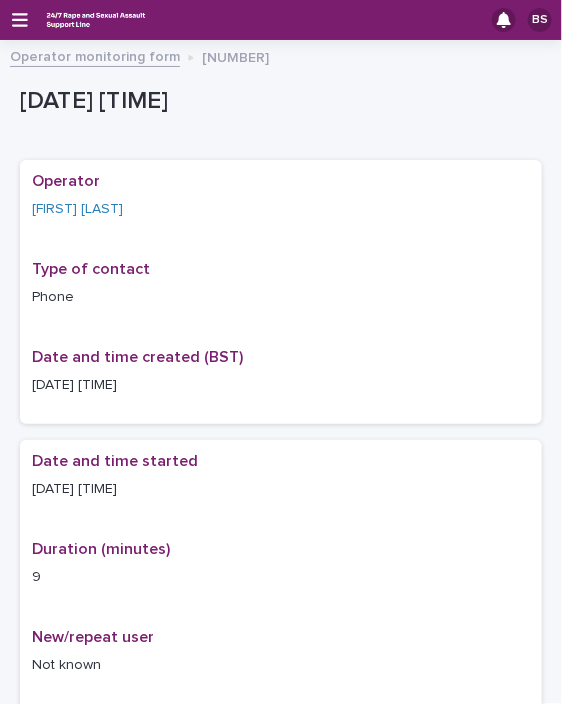 click on "Operator monitoring form" at bounding box center [95, 55] 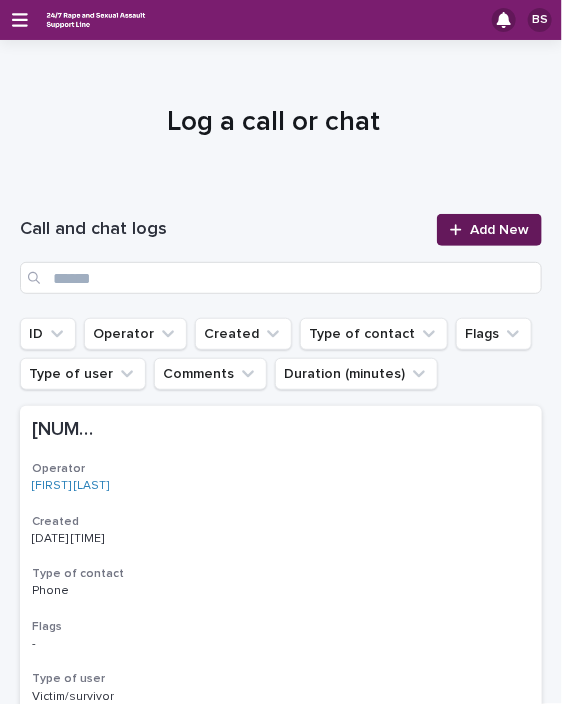 click on "Add New" at bounding box center [499, 230] 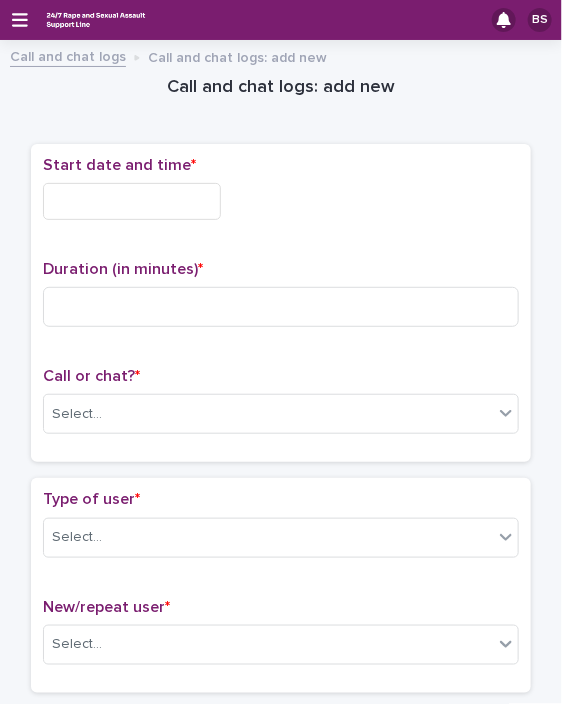 click at bounding box center (132, 201) 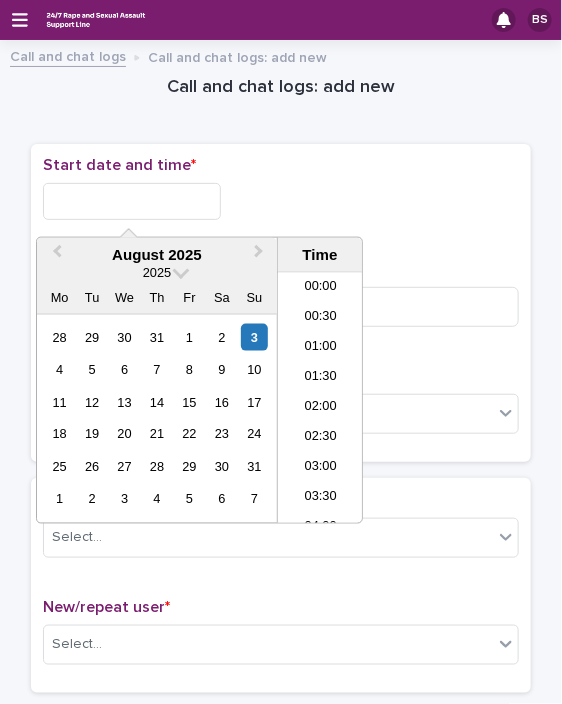 scroll, scrollTop: 550, scrollLeft: 0, axis: vertical 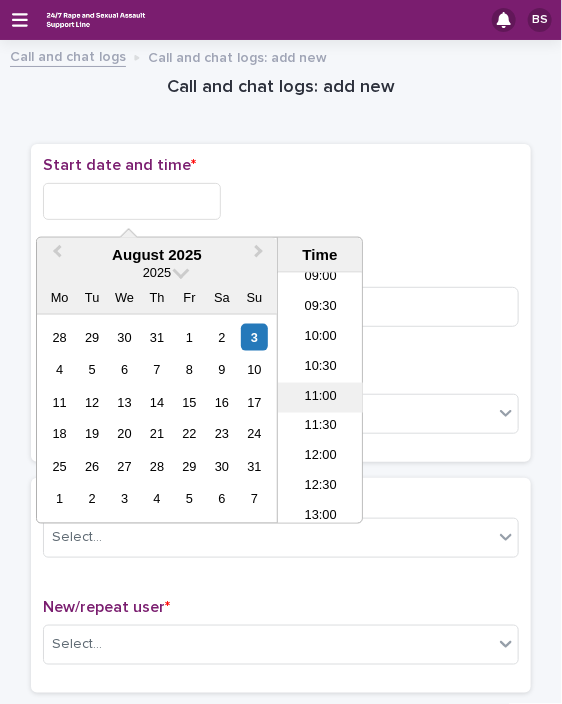 click on "11:00" at bounding box center (320, 398) 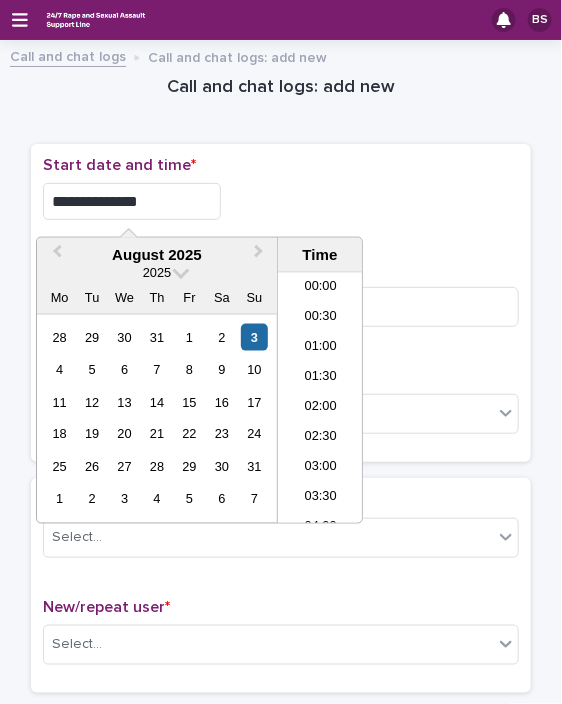 click on "**********" at bounding box center [132, 201] 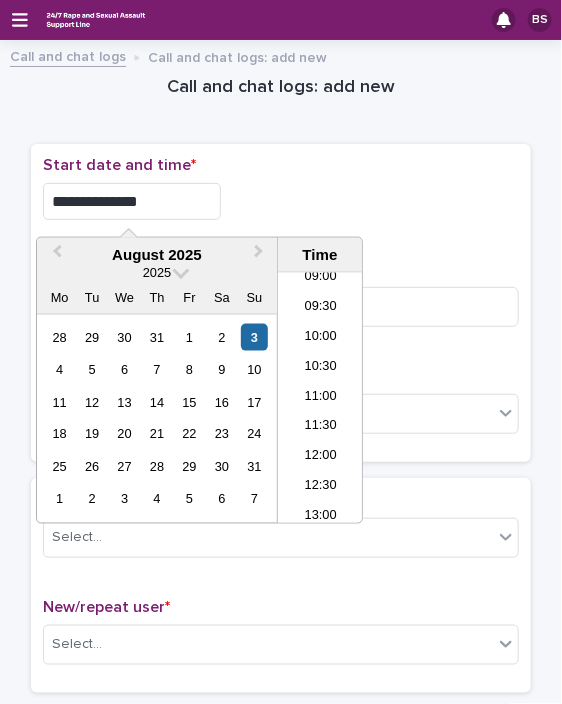 type on "**********" 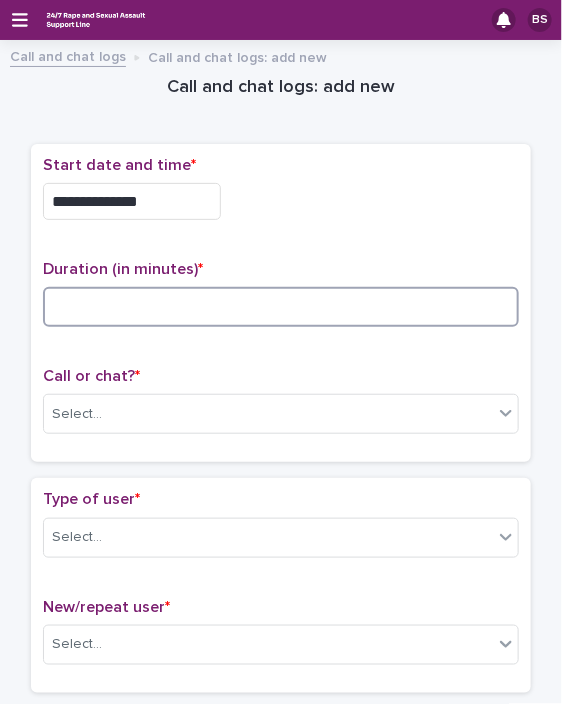click at bounding box center [281, 307] 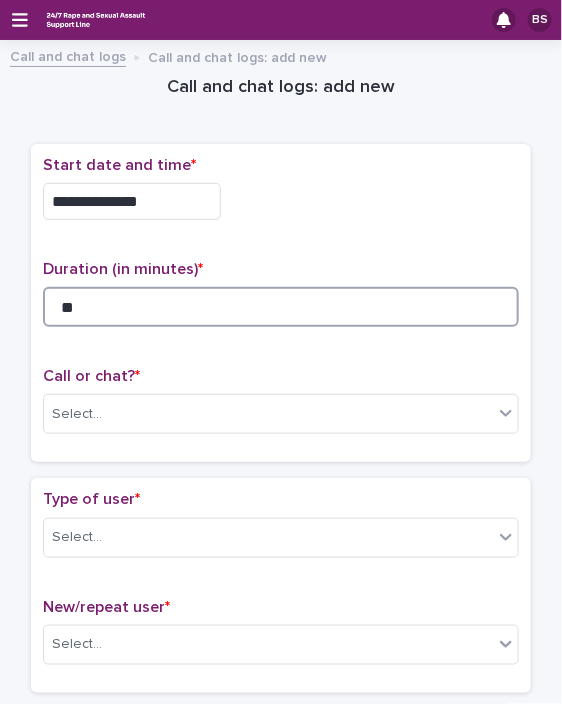 type on "**" 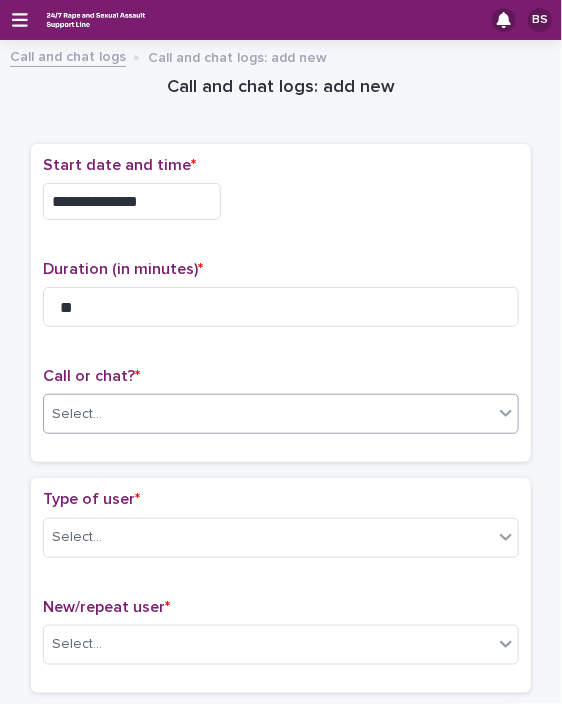 drag, startPoint x: 350, startPoint y: 447, endPoint x: 388, endPoint y: 402, distance: 58.898216 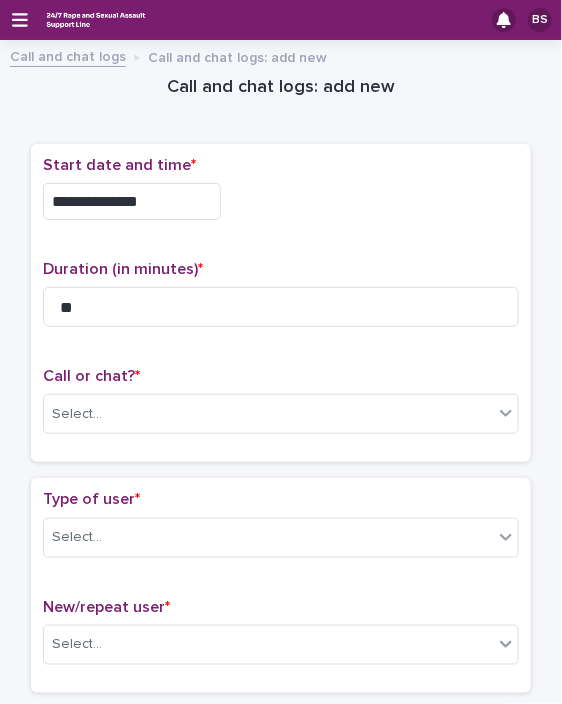 click on "**********" at bounding box center [281, 303] 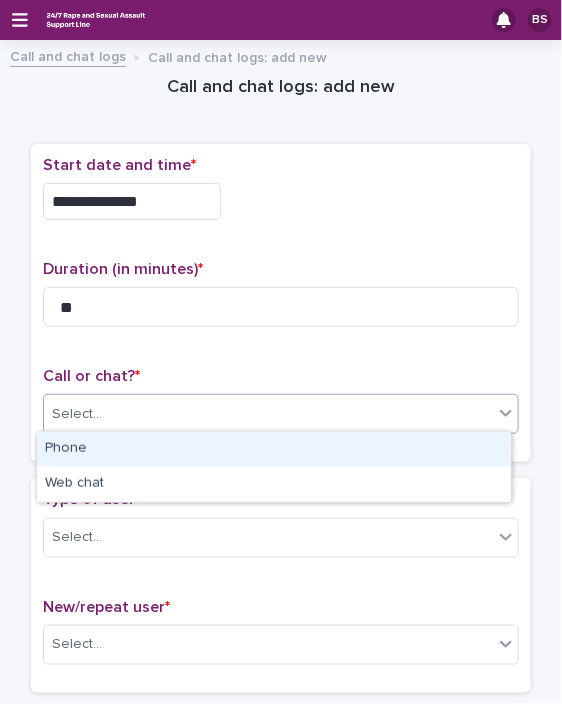 click on "Select..." at bounding box center (281, 414) 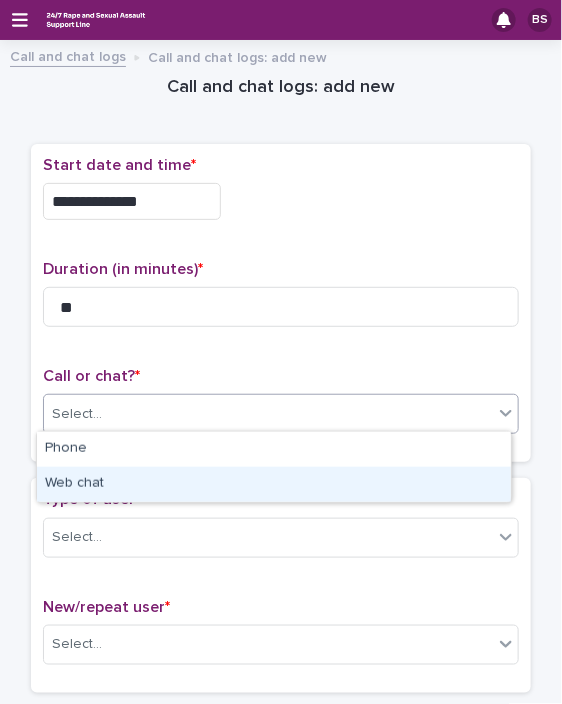 click on "Web chat" at bounding box center [274, 484] 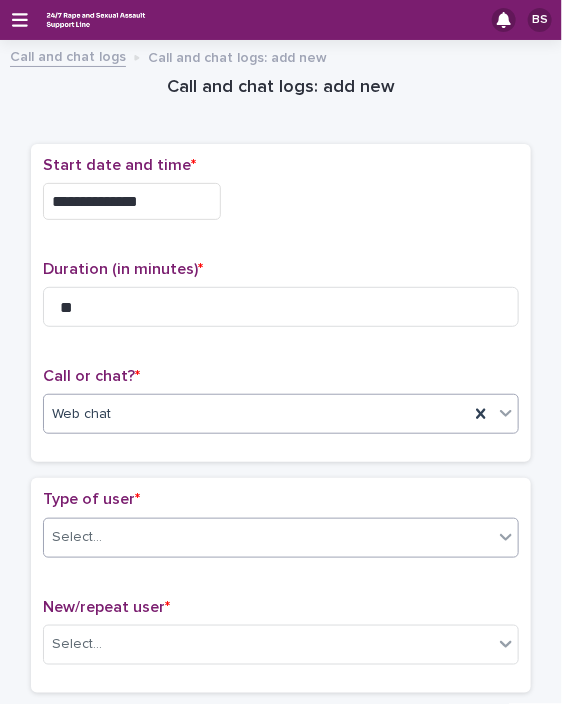 click on "Select..." at bounding box center (268, 537) 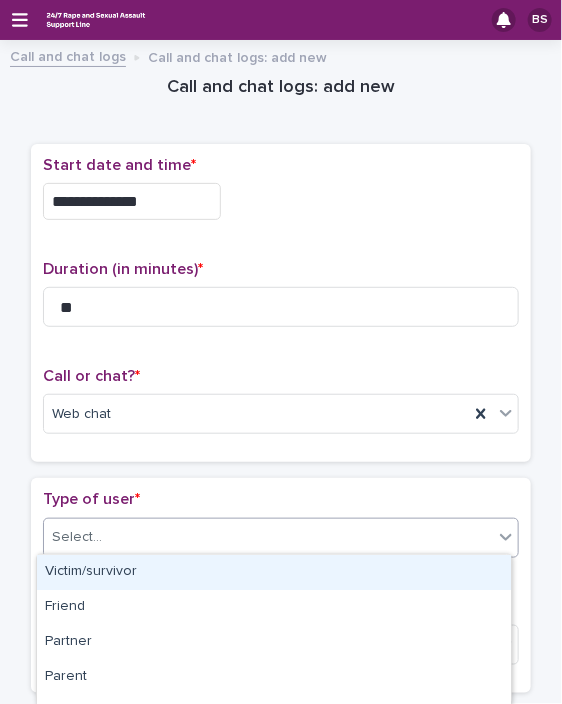 scroll, scrollTop: 374, scrollLeft: 0, axis: vertical 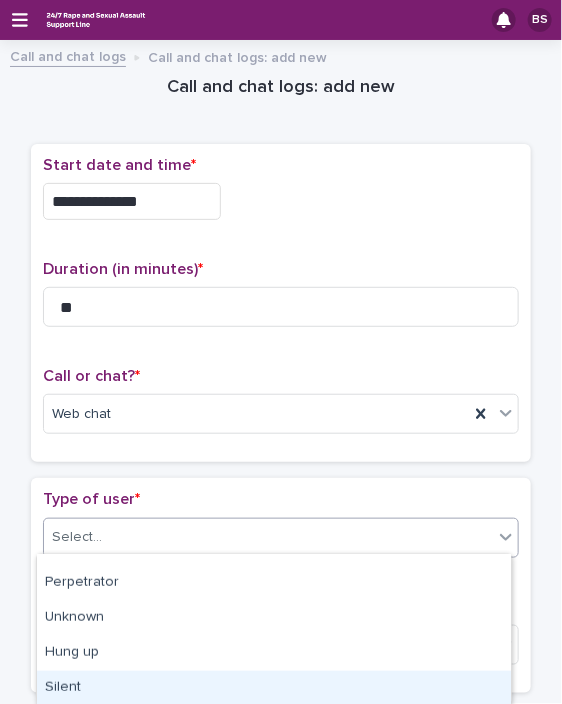 click on "Silent" at bounding box center (274, 688) 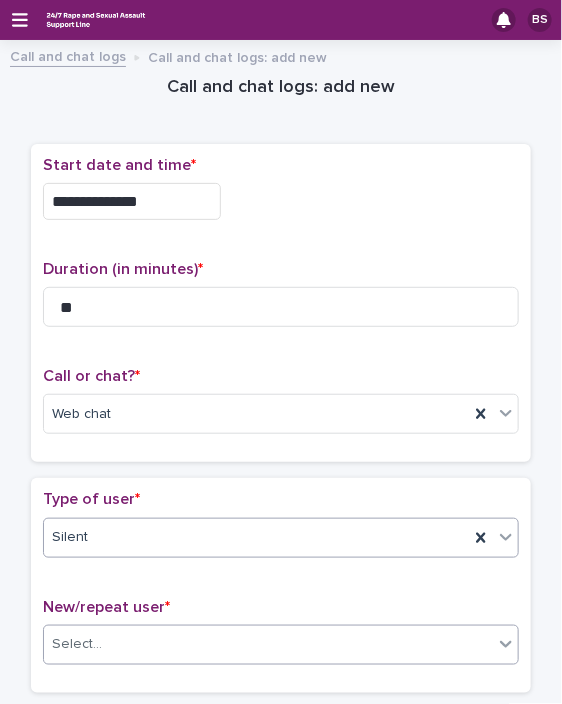 click on "Select..." at bounding box center (268, 644) 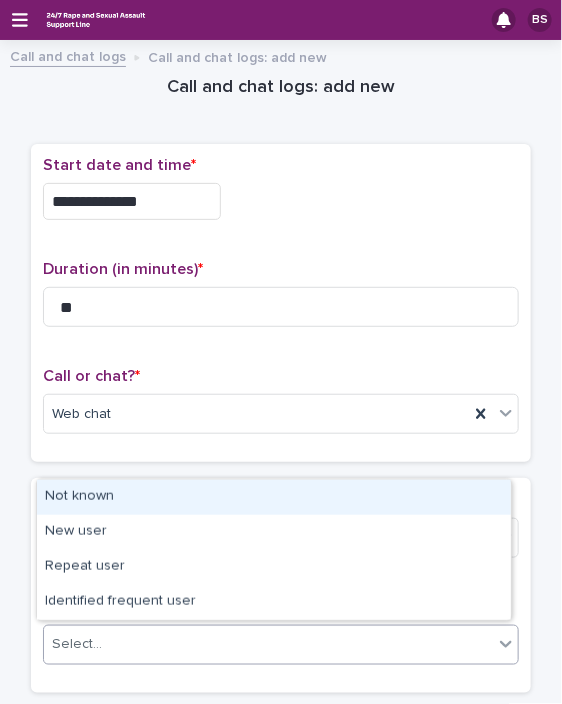 click on "Not known" at bounding box center (274, 497) 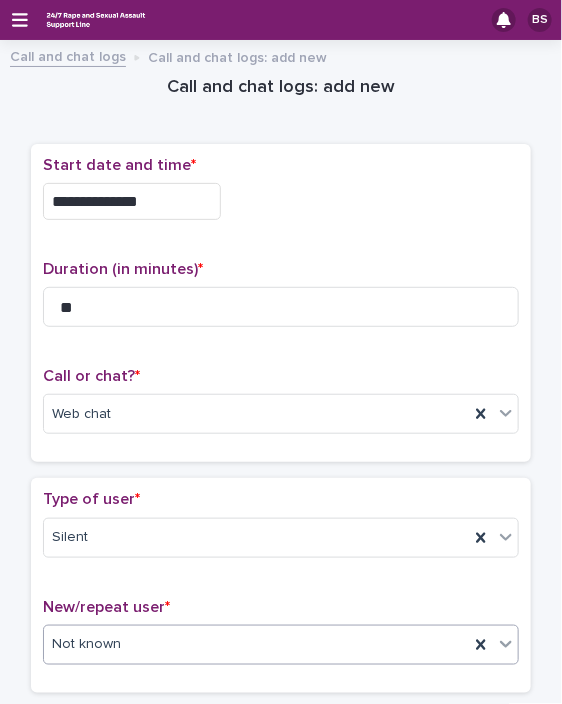 scroll, scrollTop: 315, scrollLeft: 0, axis: vertical 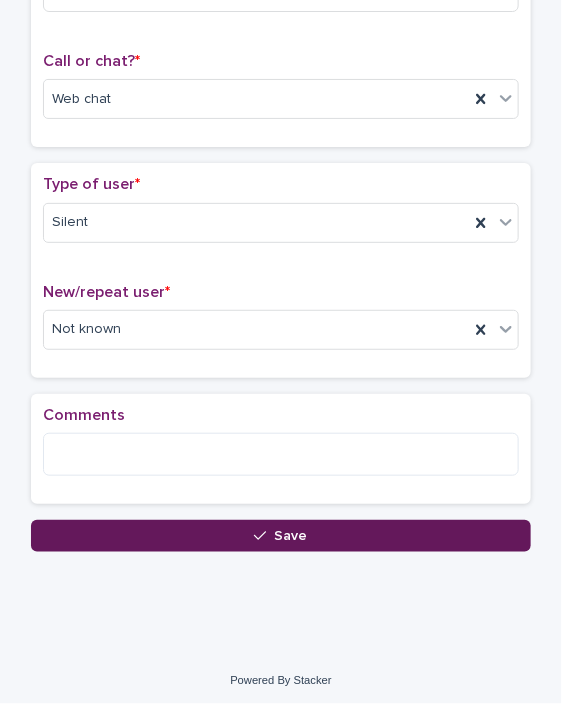 click on "Save" at bounding box center (281, 536) 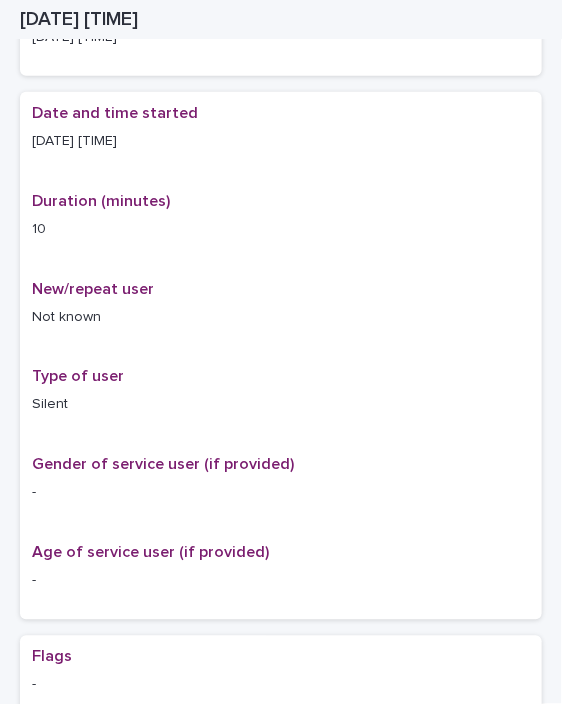 scroll, scrollTop: 337, scrollLeft: 0, axis: vertical 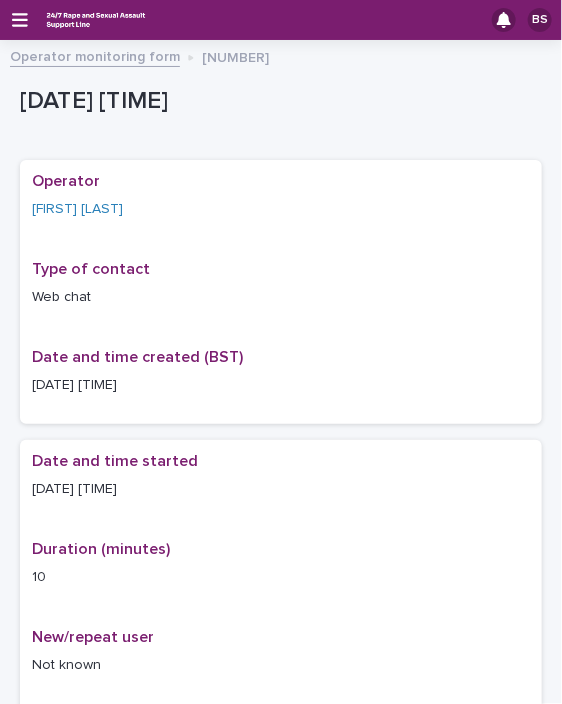 click on "Operator monitoring form" at bounding box center (95, 55) 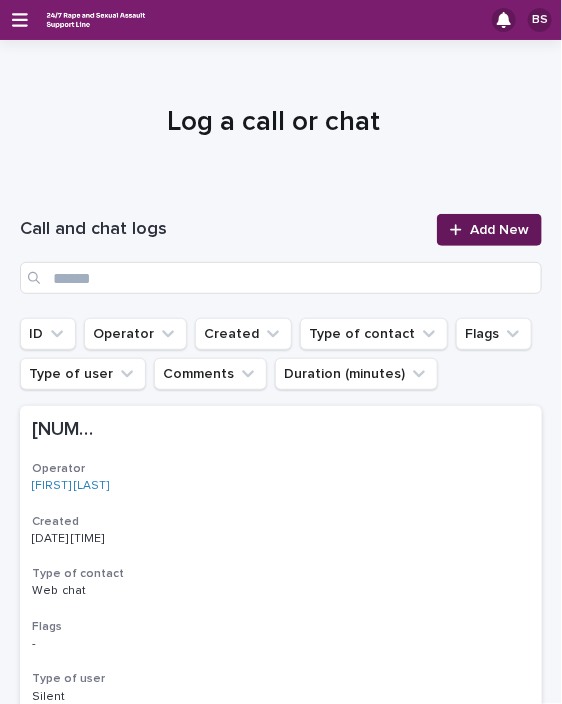 click on "Add New" at bounding box center [489, 230] 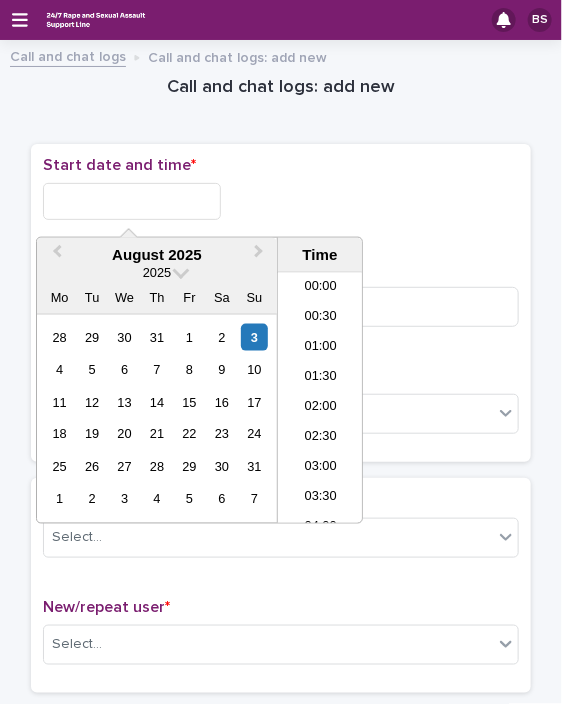 scroll, scrollTop: 580, scrollLeft: 0, axis: vertical 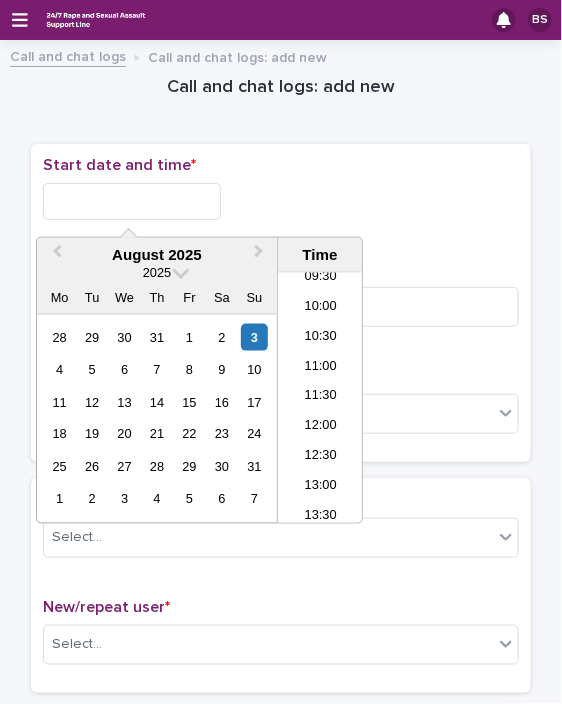 click at bounding box center (132, 201) 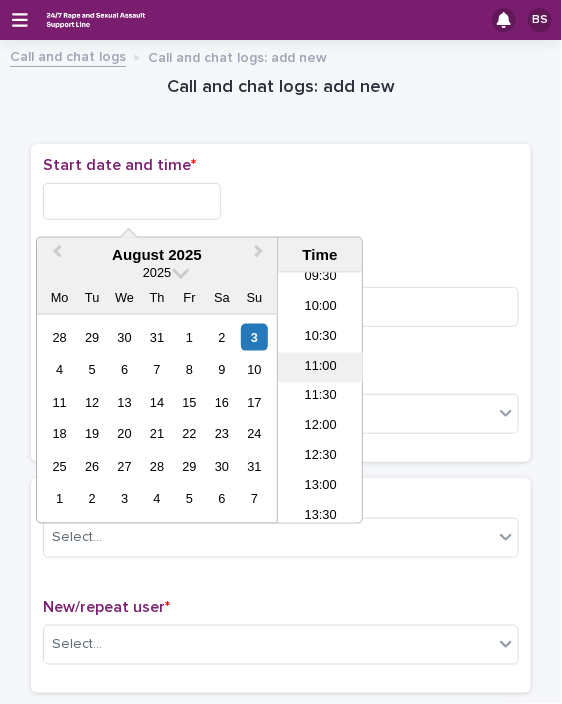 click on "11:00" at bounding box center (320, 368) 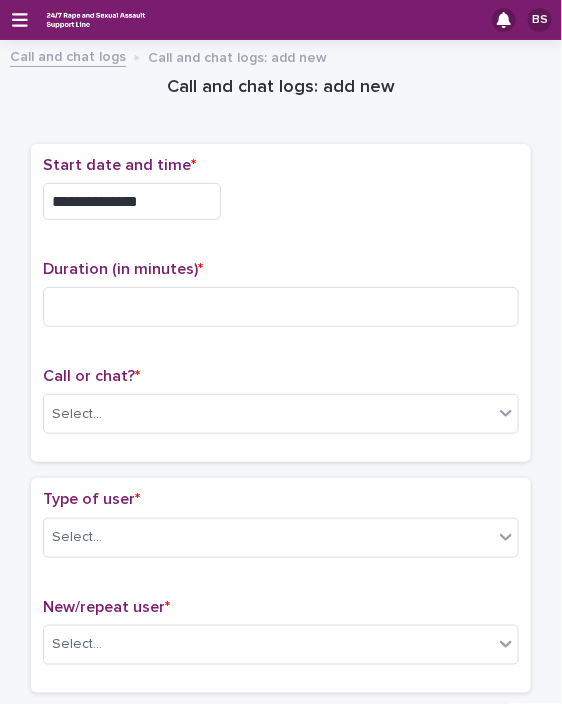 click on "**********" at bounding box center [132, 201] 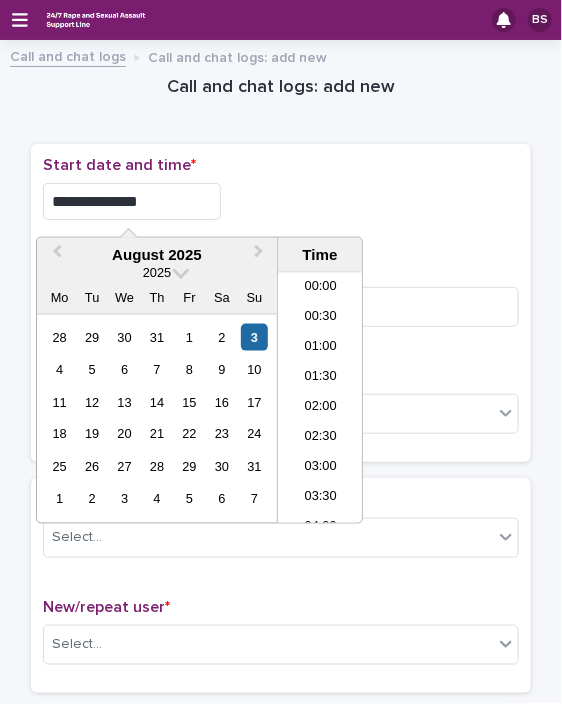 scroll, scrollTop: 550, scrollLeft: 0, axis: vertical 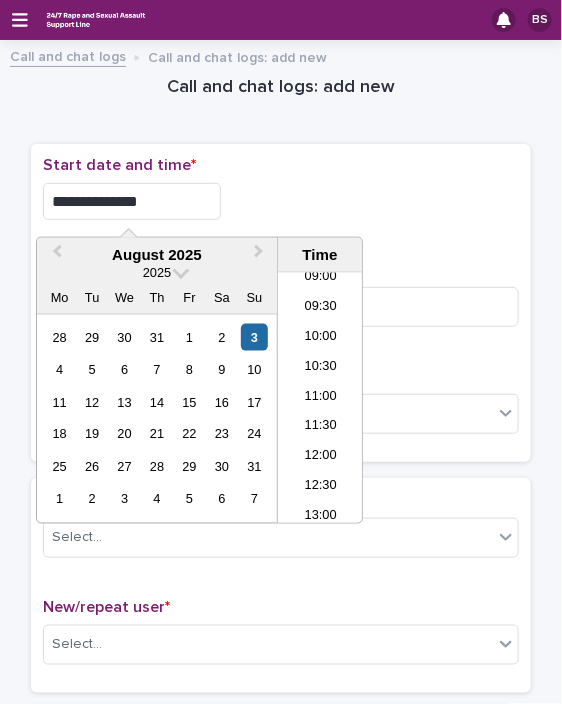 type on "**********" 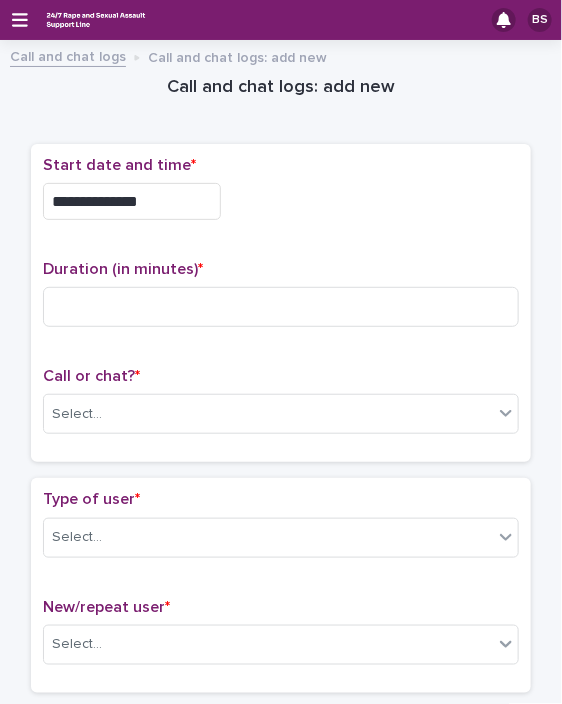 click on "**********" at bounding box center [281, 303] 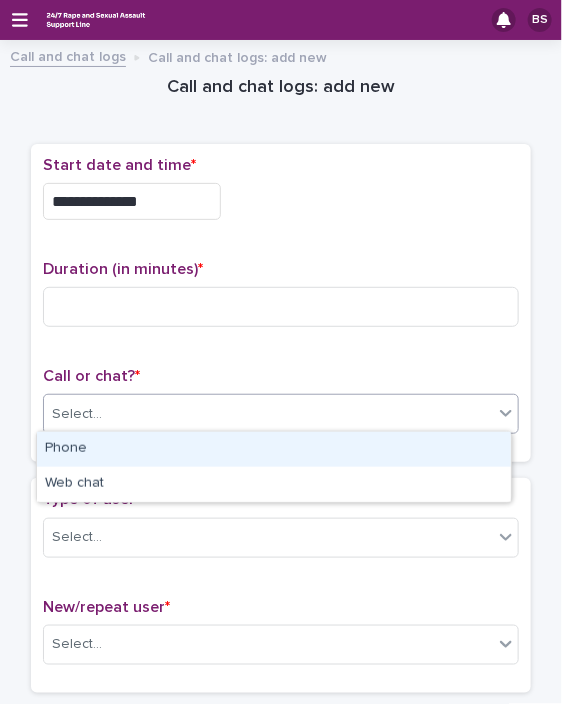 click on "Select..." at bounding box center (281, 414) 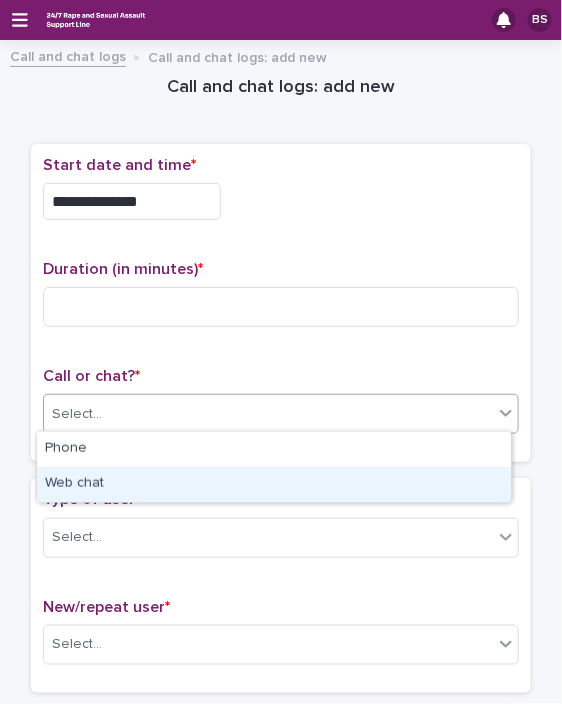 click on "Web chat" at bounding box center (274, 484) 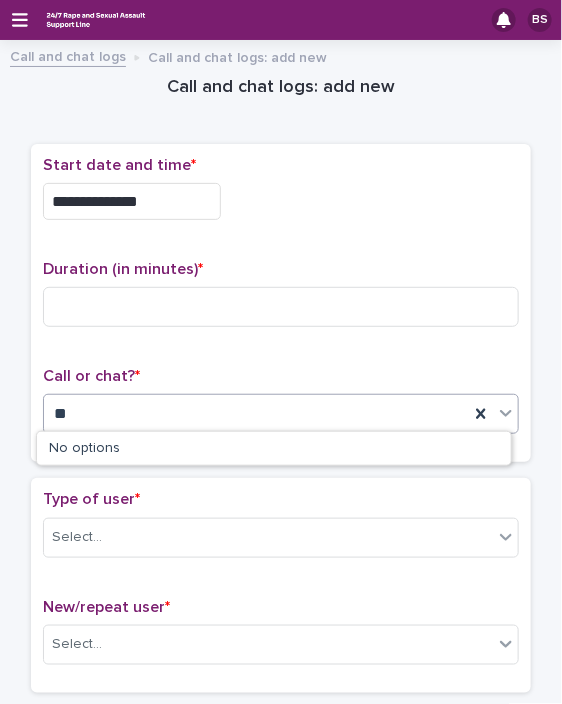 type on "*" 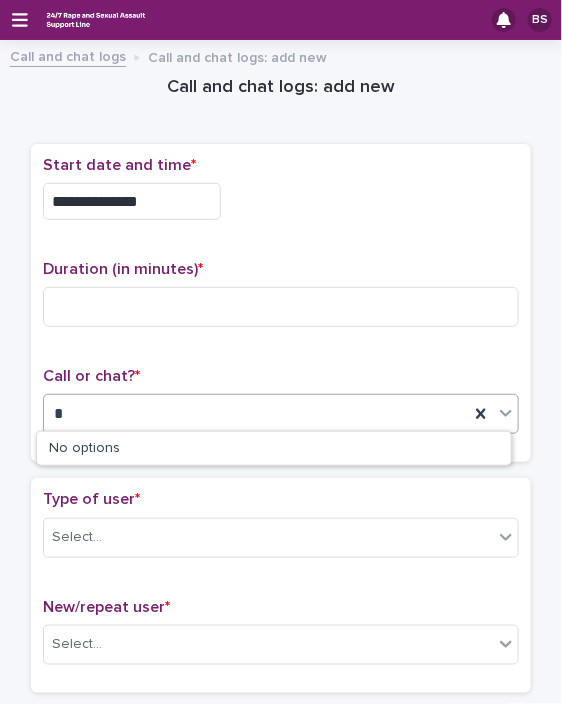type 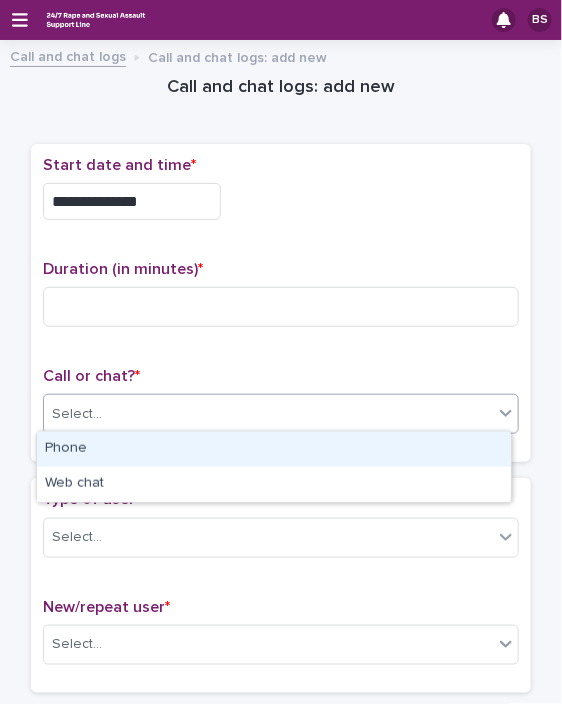 click on "Select..." at bounding box center [281, 414] 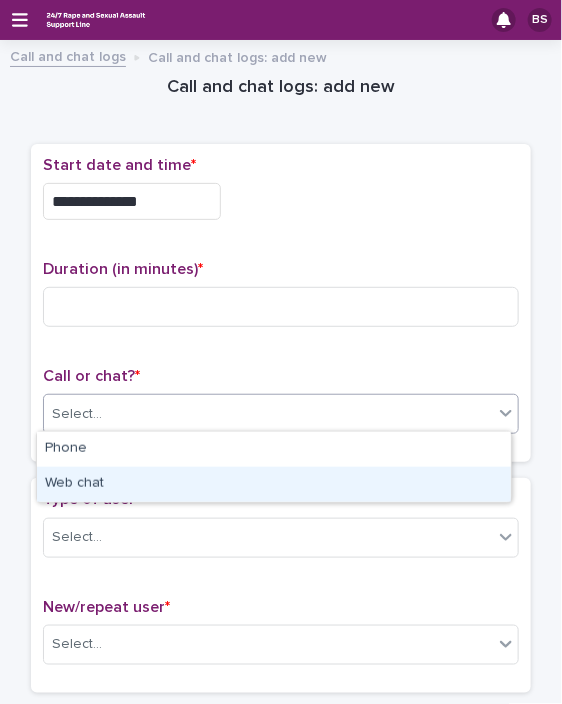 click on "Web chat" at bounding box center [274, 484] 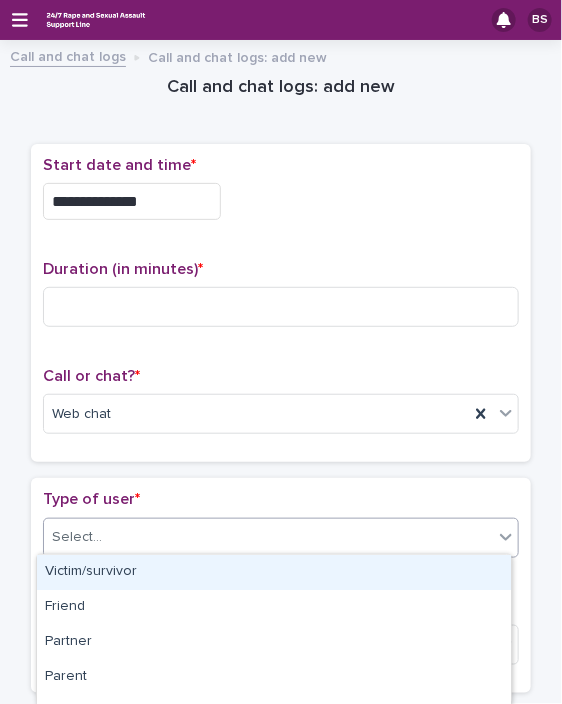 click on "Select..." at bounding box center (268, 537) 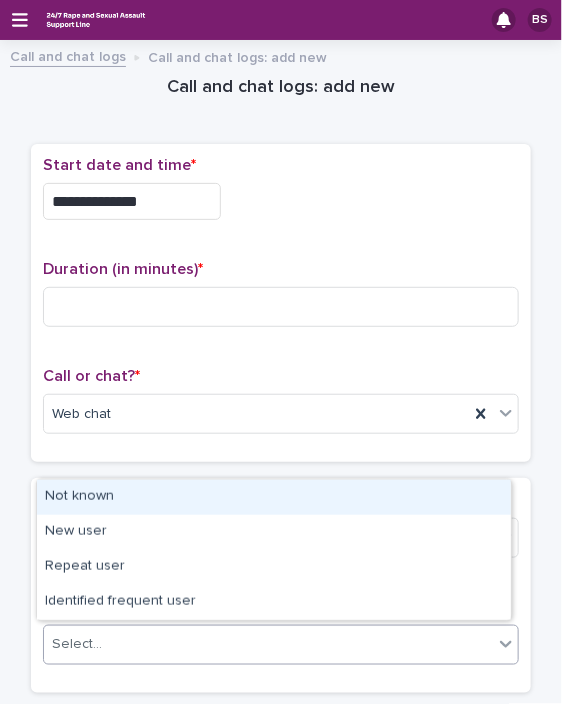 click on "Select..." at bounding box center [77, 644] 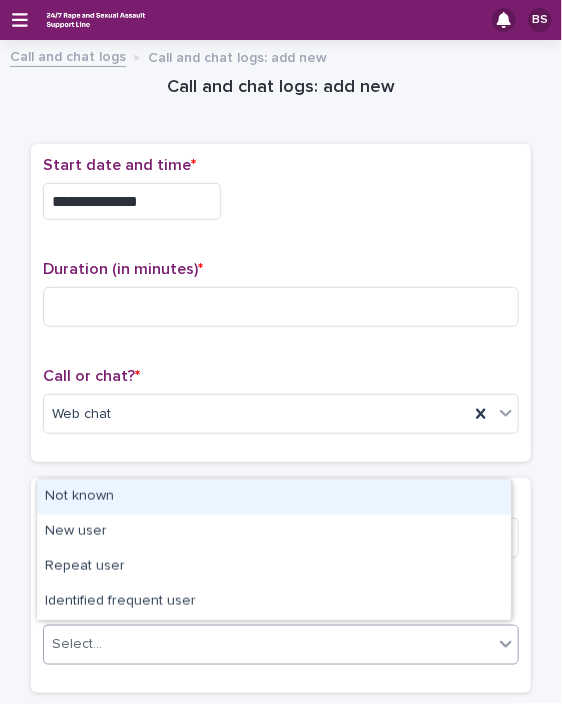 click on "Not known" at bounding box center [274, 497] 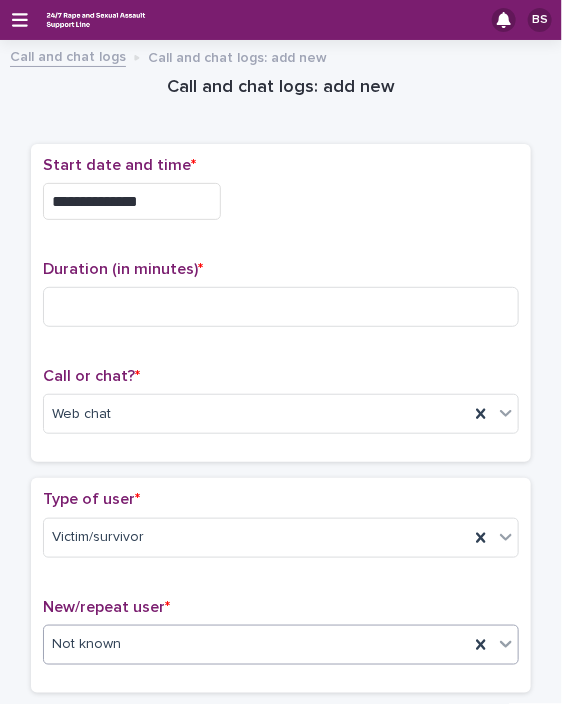 scroll, scrollTop: 616, scrollLeft: 0, axis: vertical 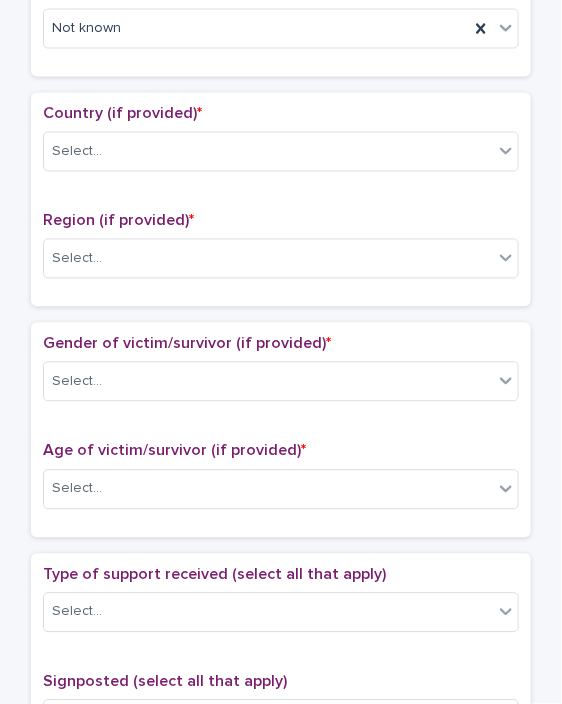 drag, startPoint x: 210, startPoint y: 127, endPoint x: 174, endPoint y: 174, distance: 59.20304 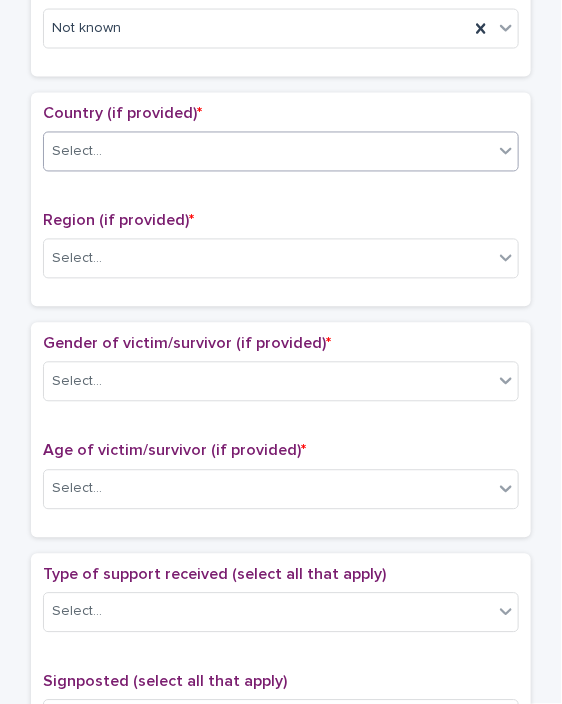 drag, startPoint x: 174, startPoint y: 174, endPoint x: 202, endPoint y: 156, distance: 33.286633 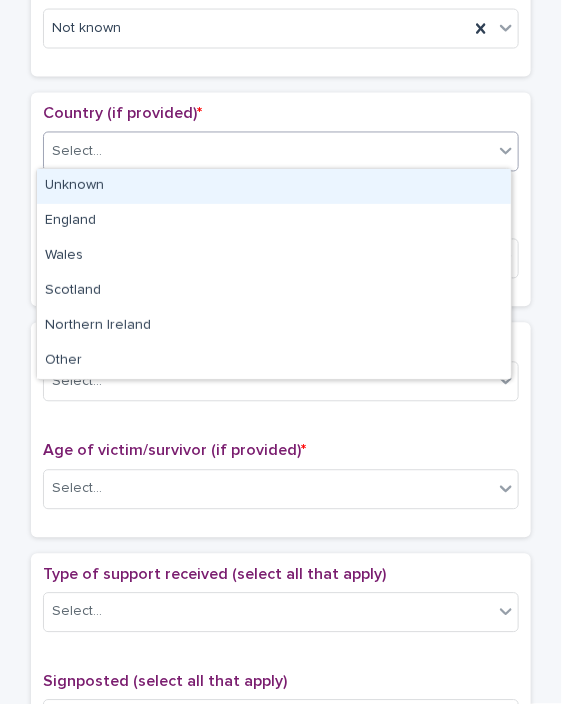 drag, startPoint x: 202, startPoint y: 156, endPoint x: 200, endPoint y: 178, distance: 22.090721 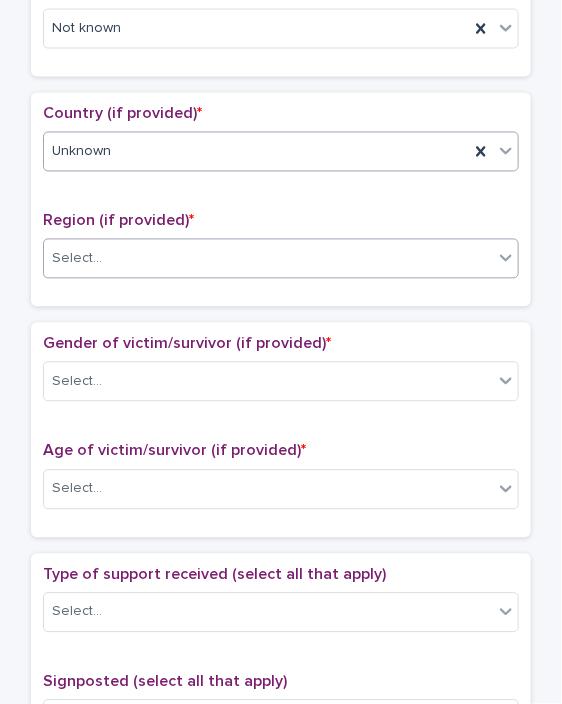 click on "Select..." at bounding box center [268, 259] 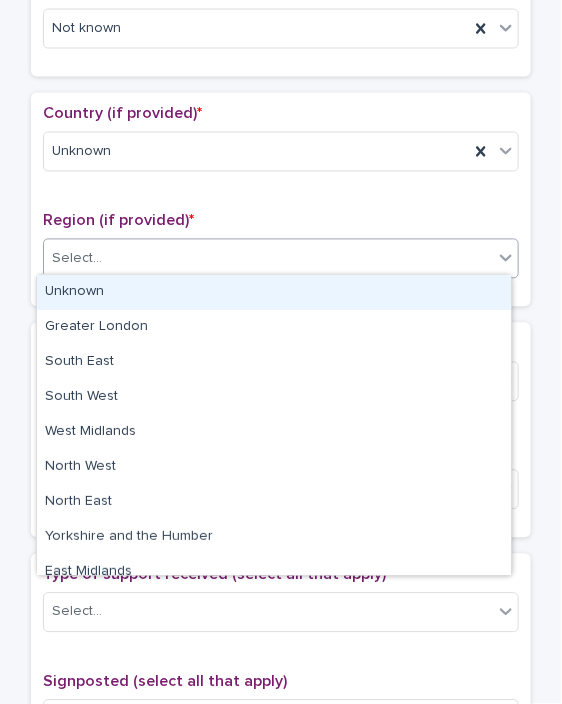click on "Unknown" at bounding box center [274, 292] 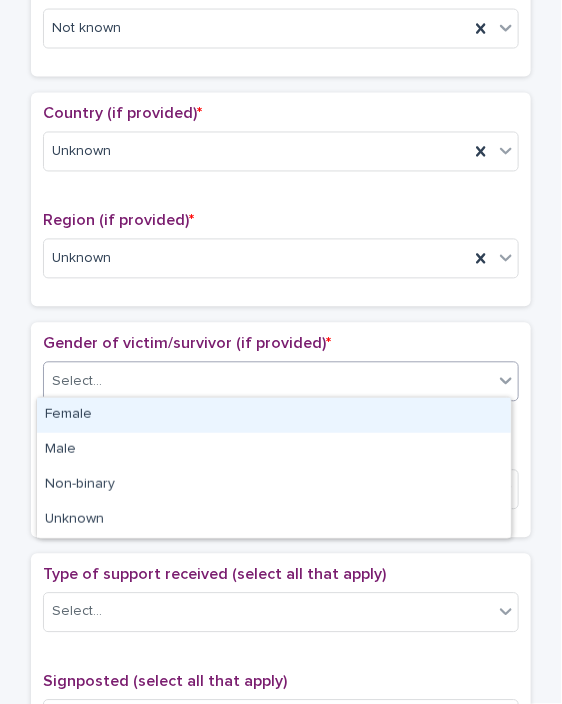 click on "Select..." at bounding box center (268, 382) 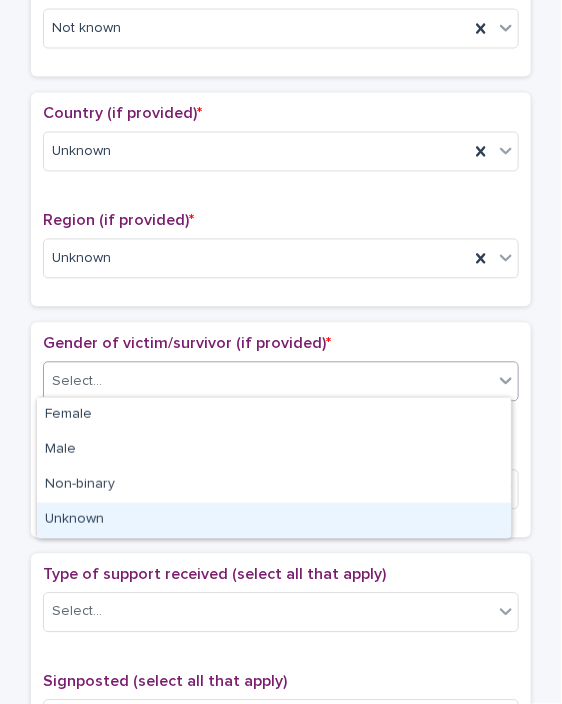 click on "Unknown" at bounding box center [274, 520] 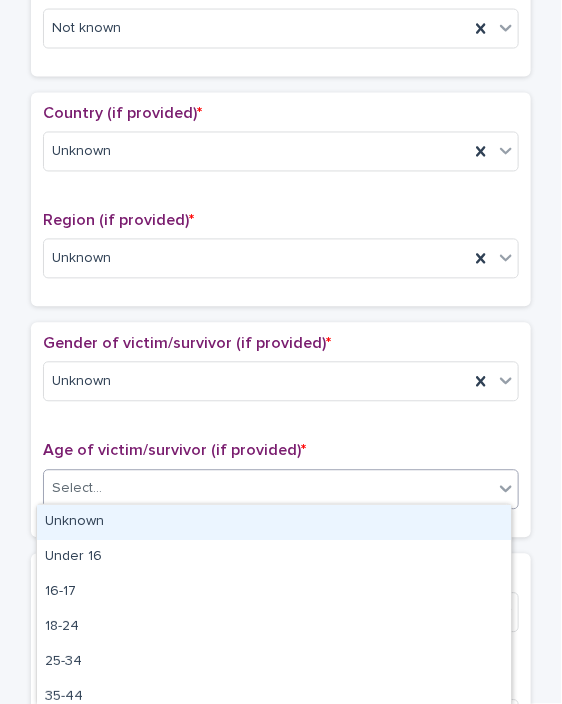 drag, startPoint x: 85, startPoint y: 471, endPoint x: 92, endPoint y: 529, distance: 58.420887 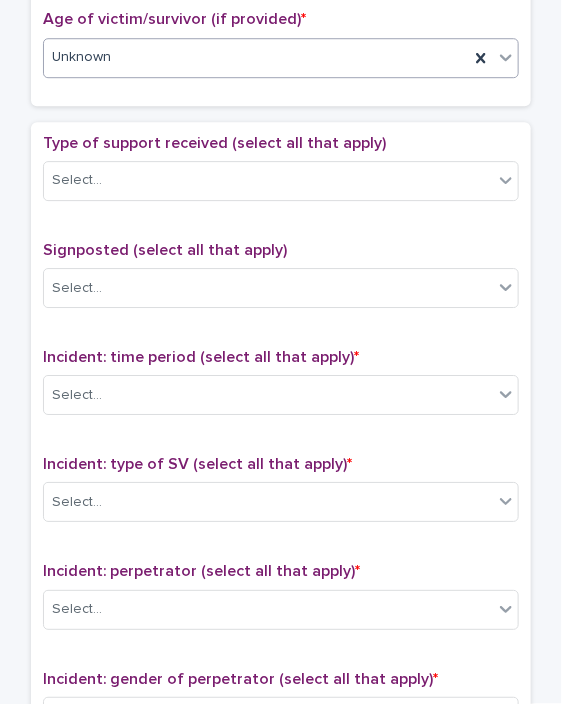 scroll, scrollTop: 1037, scrollLeft: 0, axis: vertical 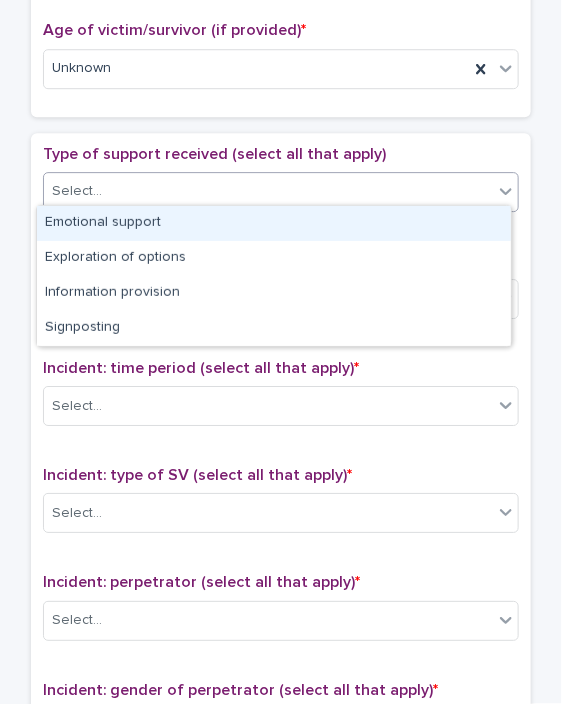 click on "Select..." at bounding box center [268, 191] 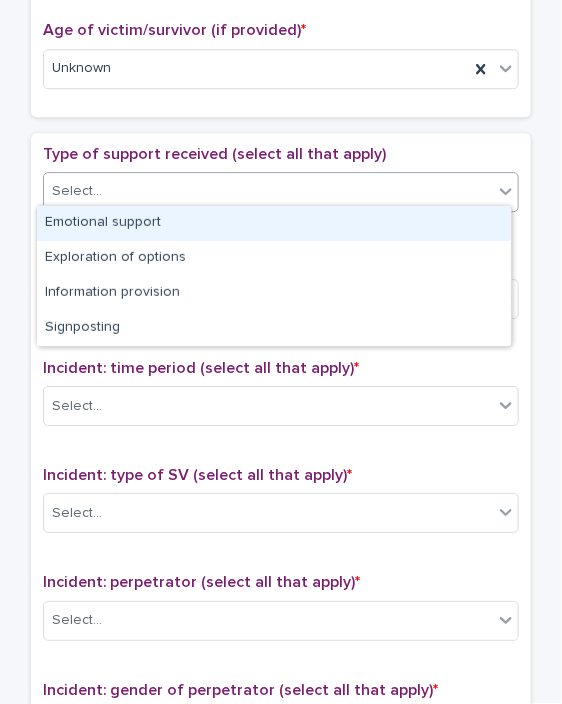 click on "Emotional support" at bounding box center (274, 223) 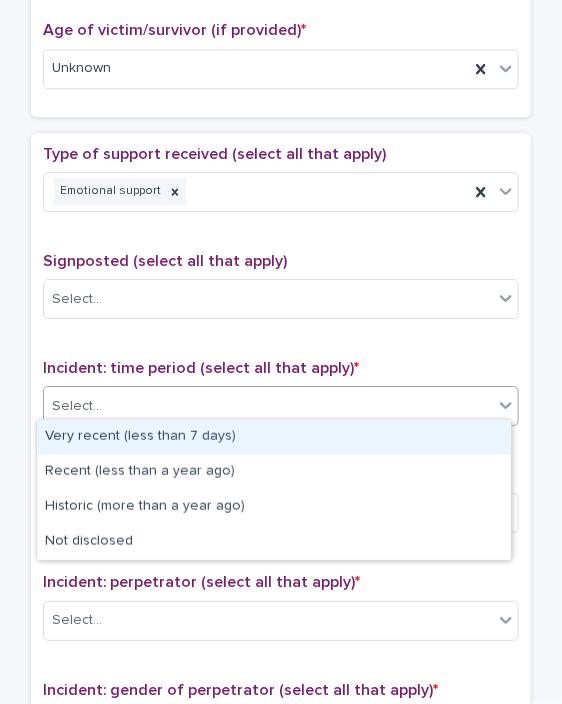 click on "Select..." at bounding box center [268, 406] 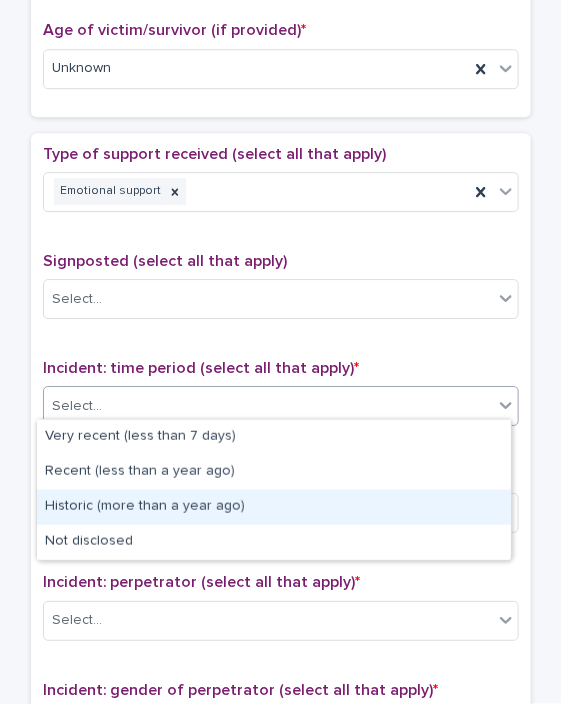click on "Historic (more than a year ago)" at bounding box center (274, 507) 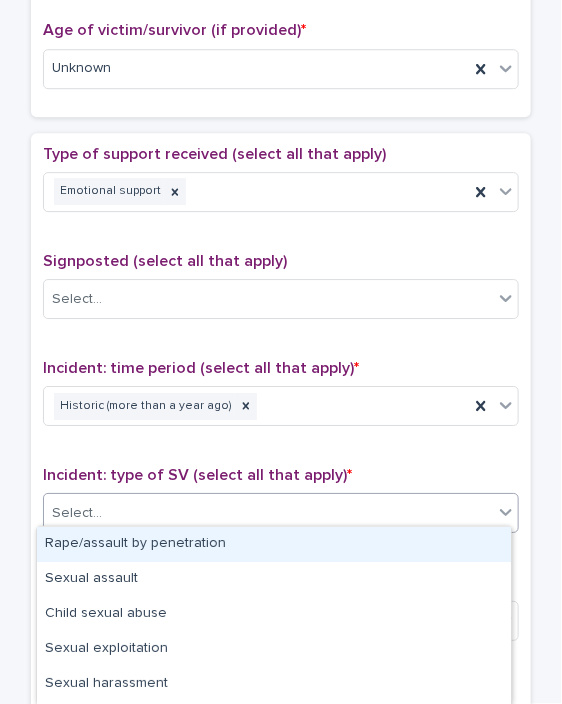 click on "Select..." at bounding box center [268, 513] 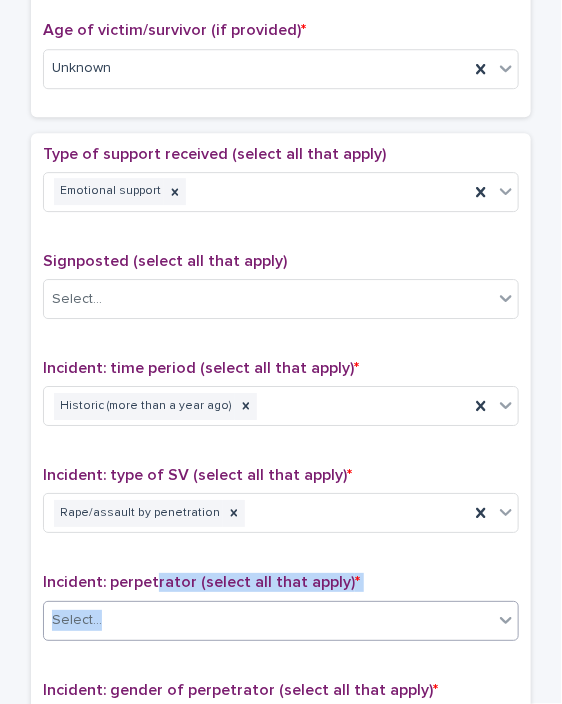 drag, startPoint x: 147, startPoint y: 558, endPoint x: 115, endPoint y: 620, distance: 69.77106 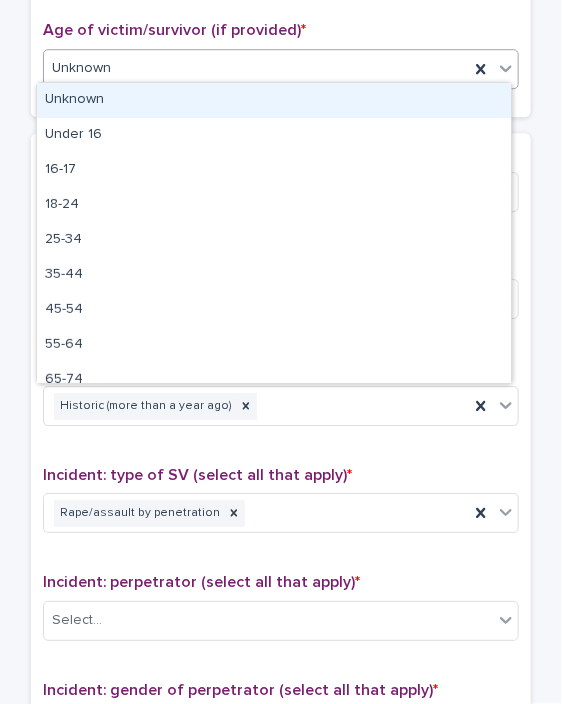 click on "Unknown" at bounding box center [256, 68] 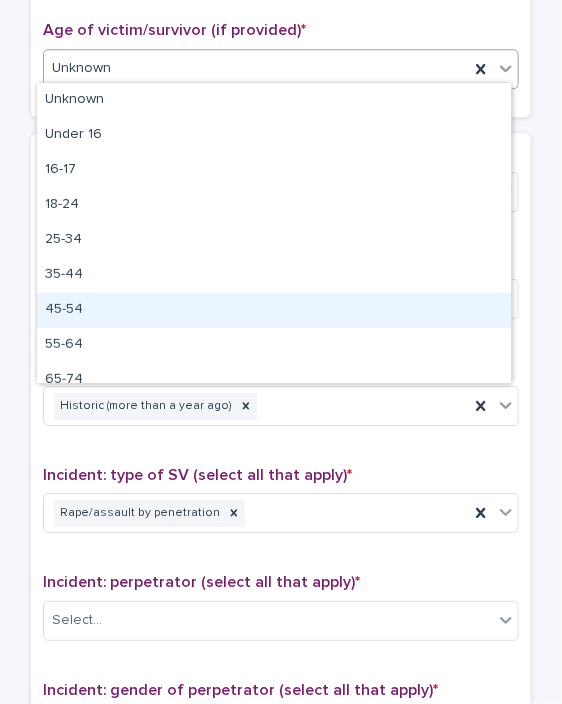 click on "45-54" at bounding box center (274, 310) 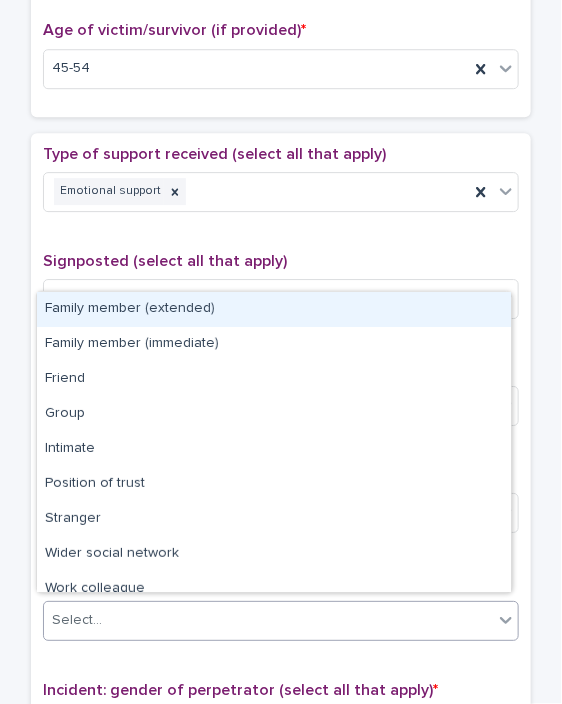 click on "Select..." at bounding box center (268, 620) 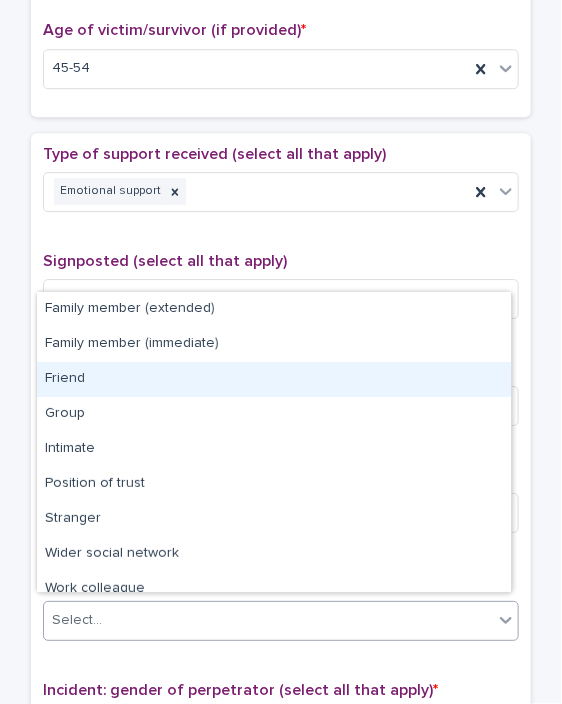 scroll, scrollTop: 84, scrollLeft: 0, axis: vertical 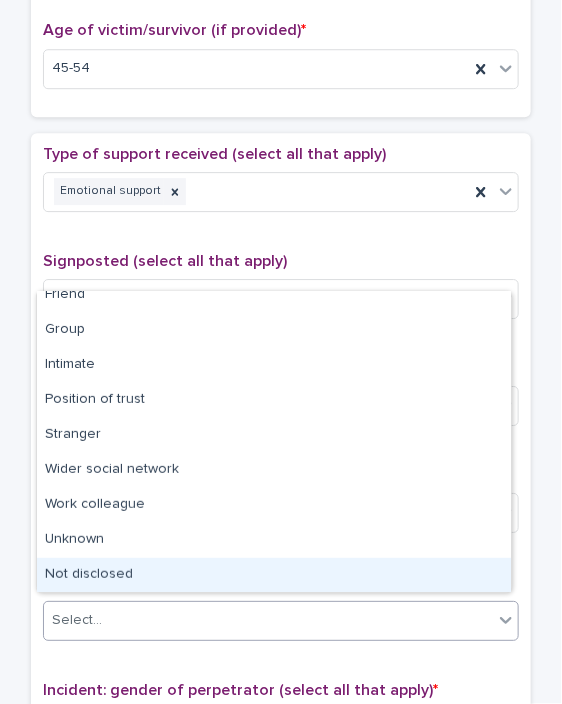 click on "Not disclosed" at bounding box center (274, 575) 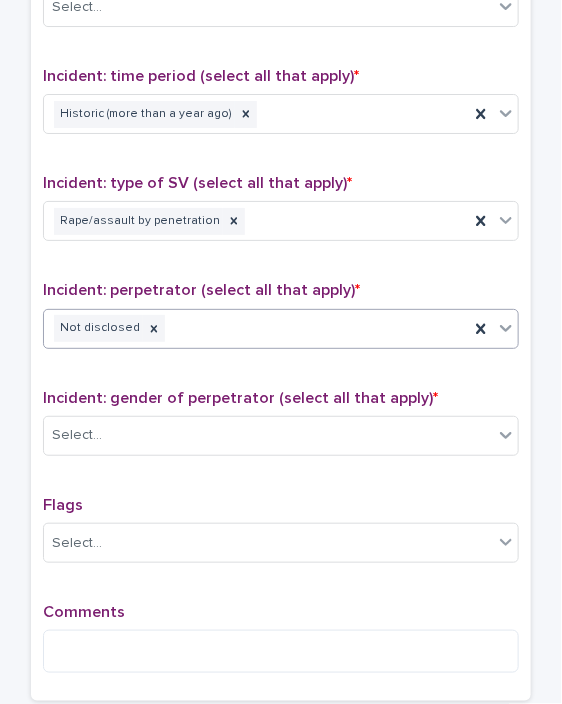 scroll, scrollTop: 1479, scrollLeft: 0, axis: vertical 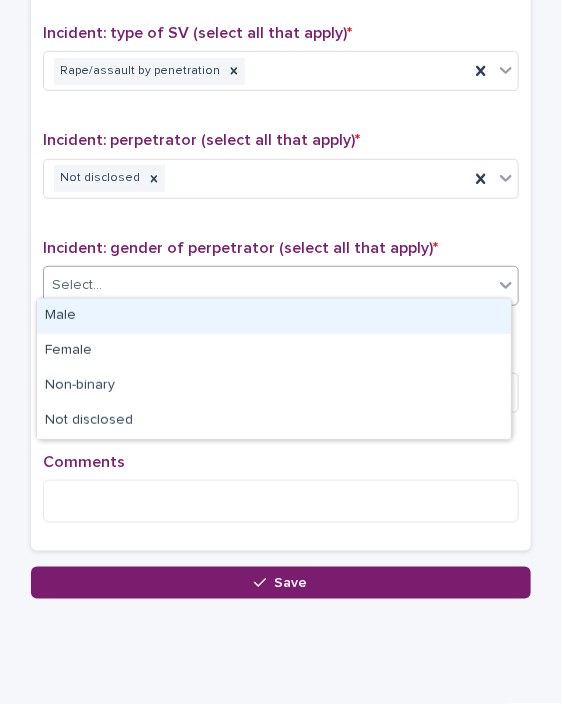 click on "Select..." at bounding box center (268, 285) 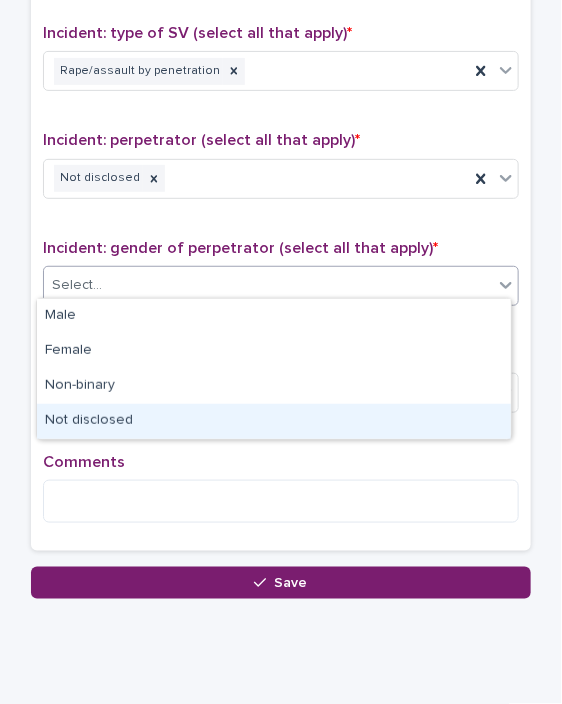 click on "Not disclosed" at bounding box center (274, 421) 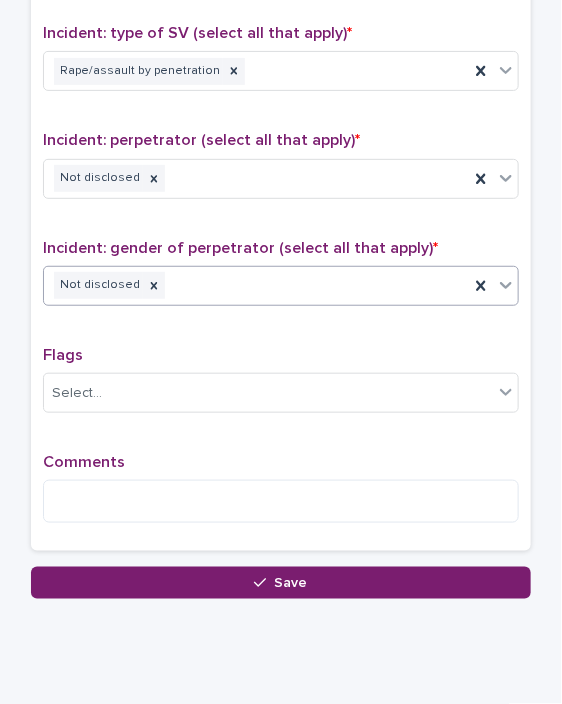 scroll, scrollTop: 0, scrollLeft: 0, axis: both 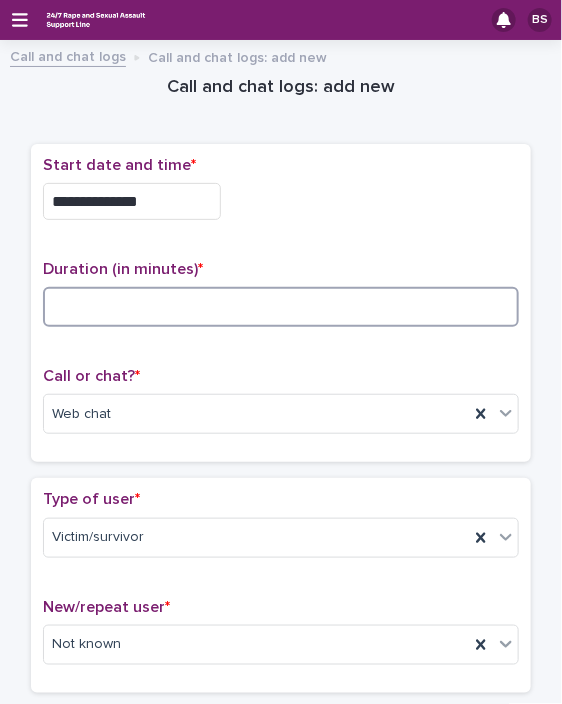 click at bounding box center [281, 307] 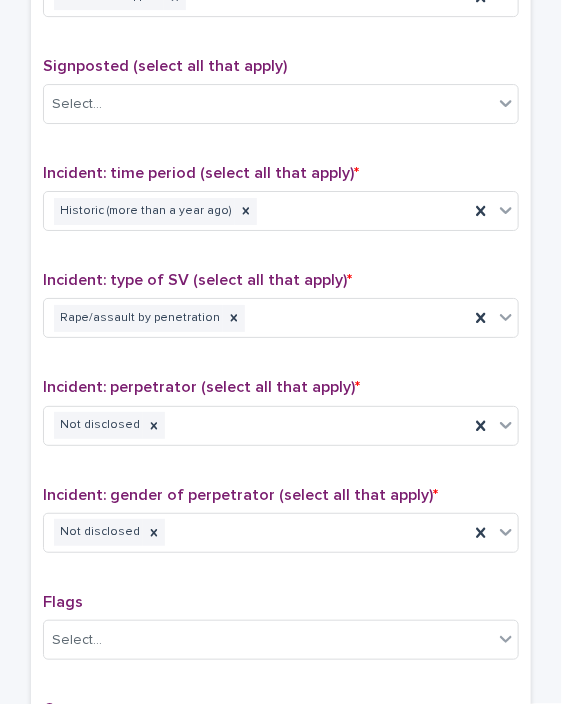 scroll, scrollTop: 1522, scrollLeft: 0, axis: vertical 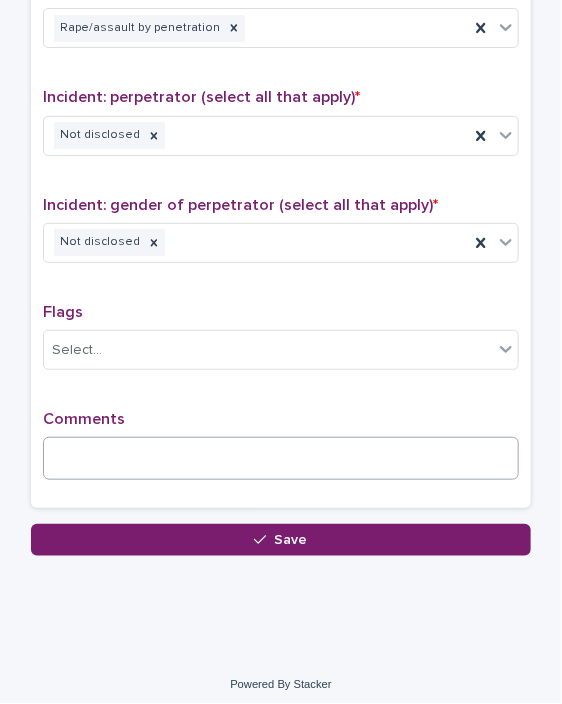 type on "**" 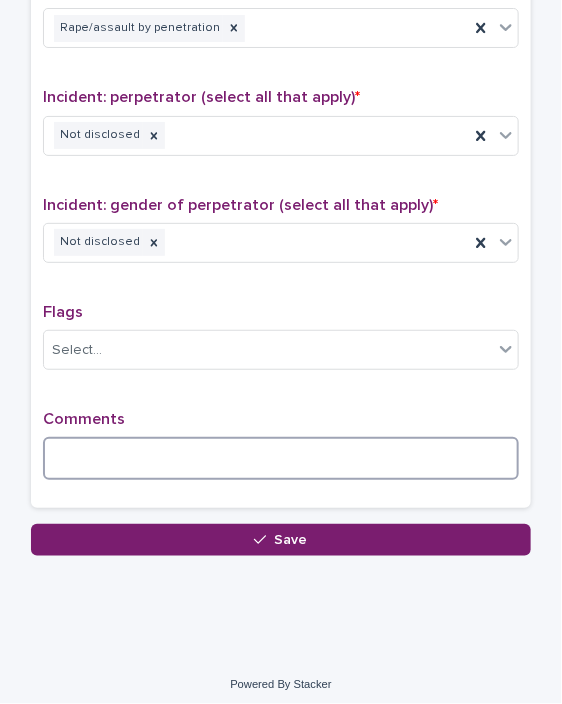 click at bounding box center (281, 458) 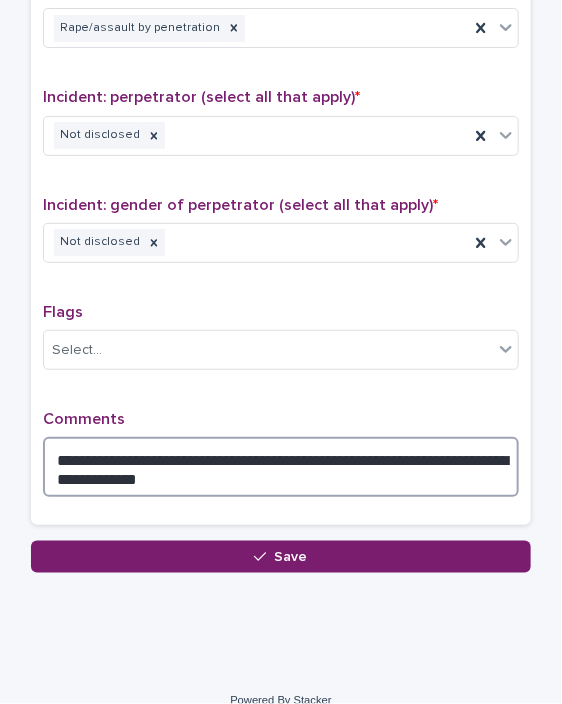 type on "**********" 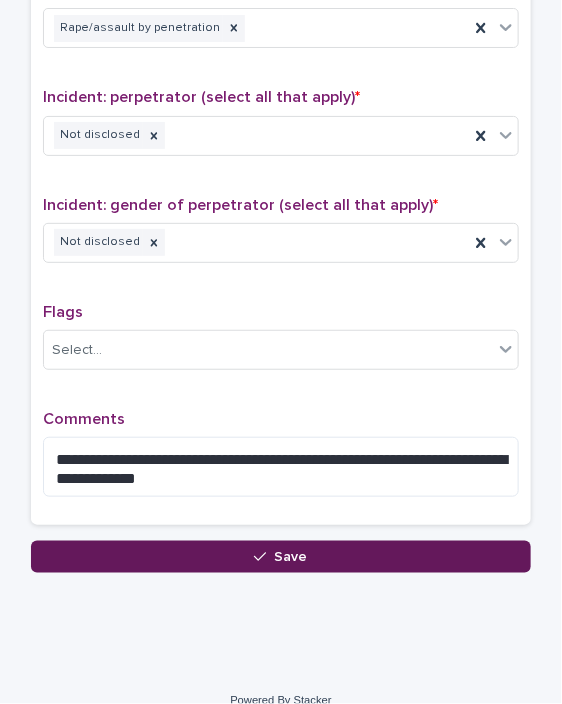 click on "Save" at bounding box center [281, 557] 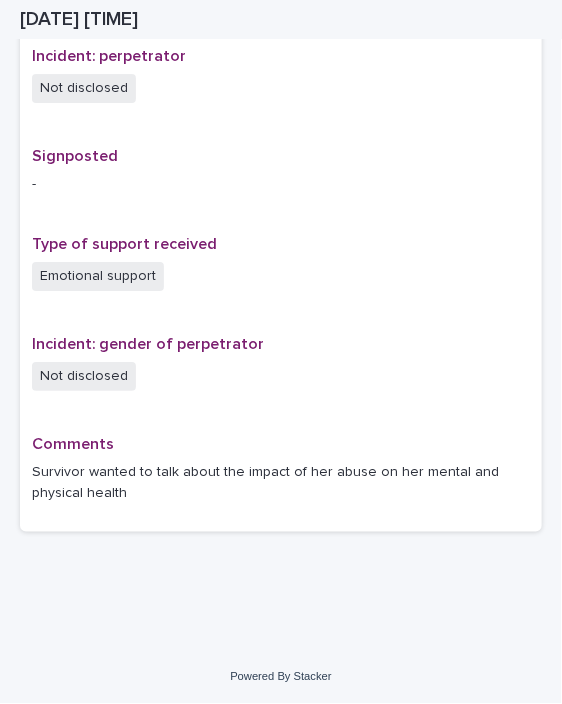 scroll, scrollTop: 1216, scrollLeft: 0, axis: vertical 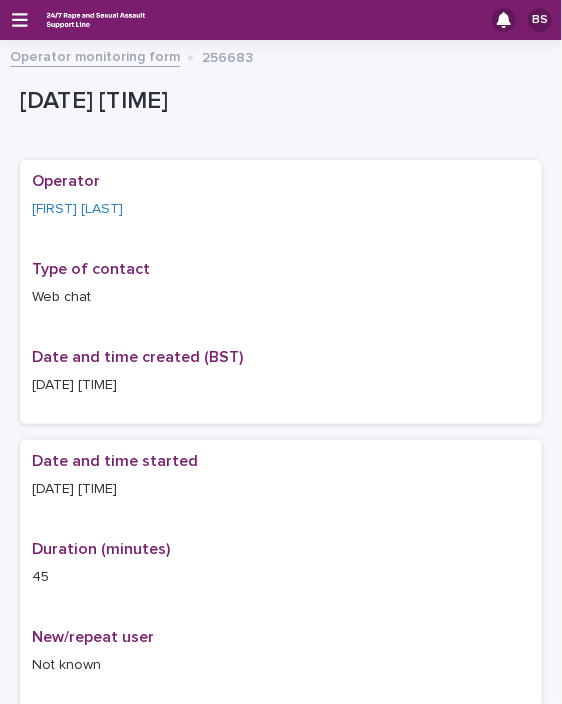 click on "Operator monitoring form" at bounding box center (95, 55) 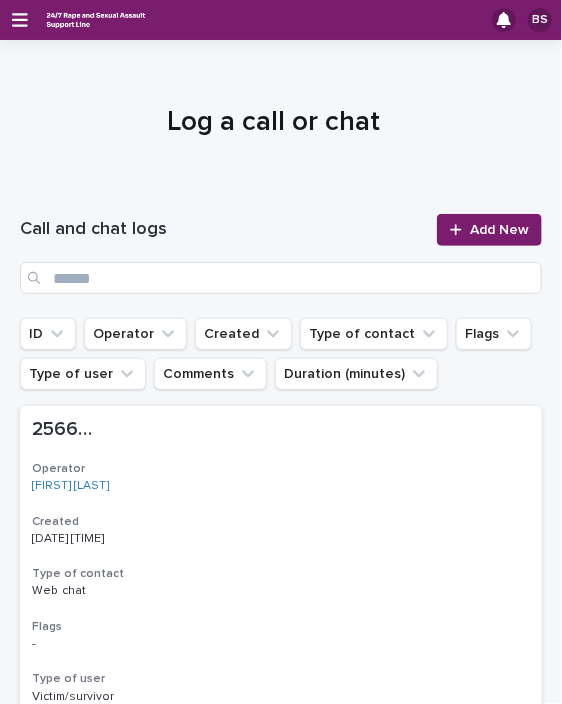 click on "Call and chat logs Add New" at bounding box center (281, 254) 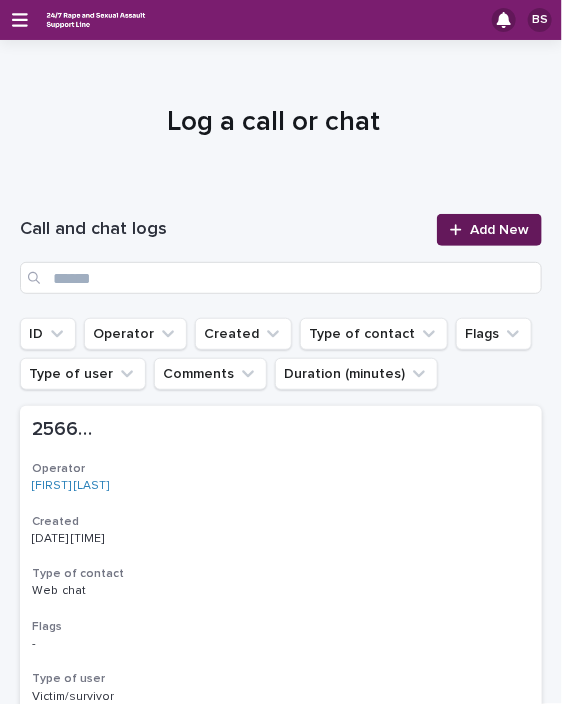 click on "Add New" at bounding box center [489, 230] 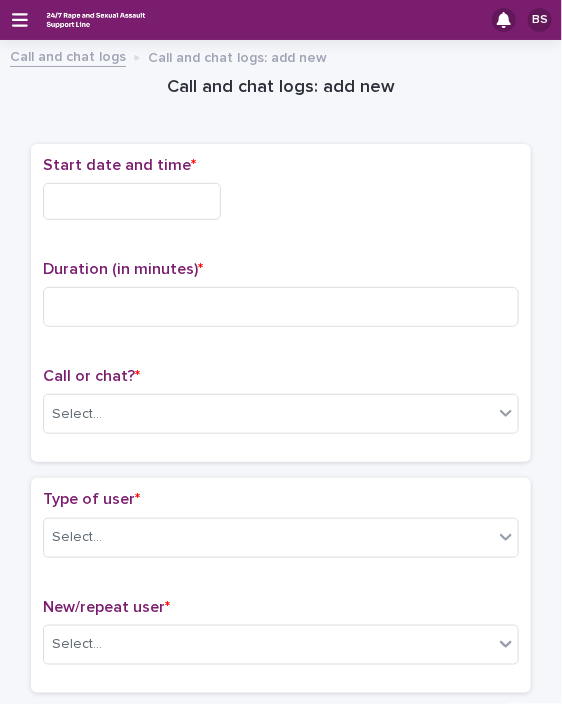 click on "Start date and time *" at bounding box center (281, 196) 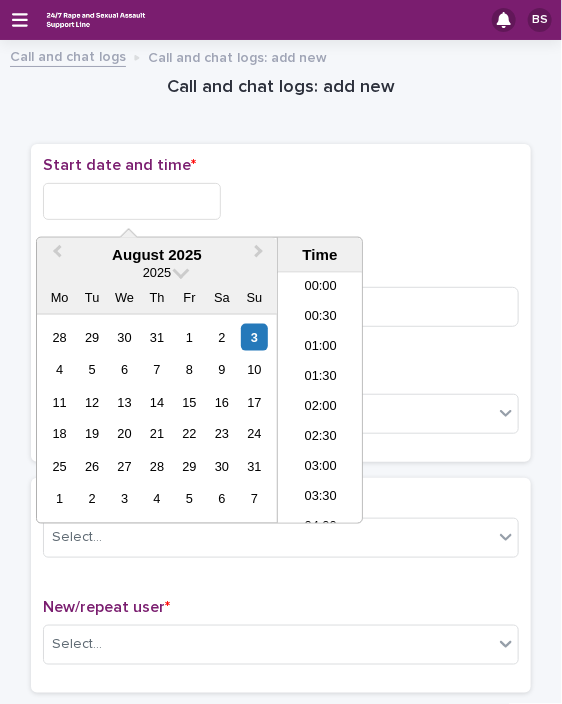 scroll, scrollTop: 640, scrollLeft: 0, axis: vertical 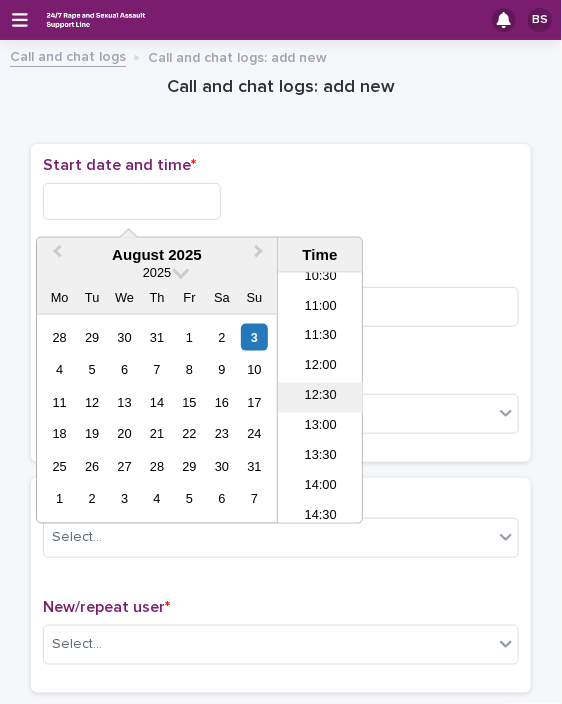 click on "12:30" at bounding box center (320, 398) 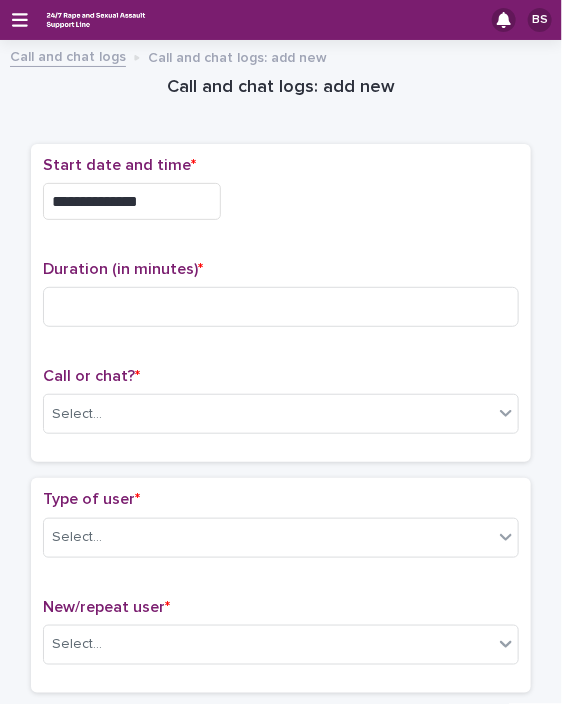 click on "**********" at bounding box center [132, 201] 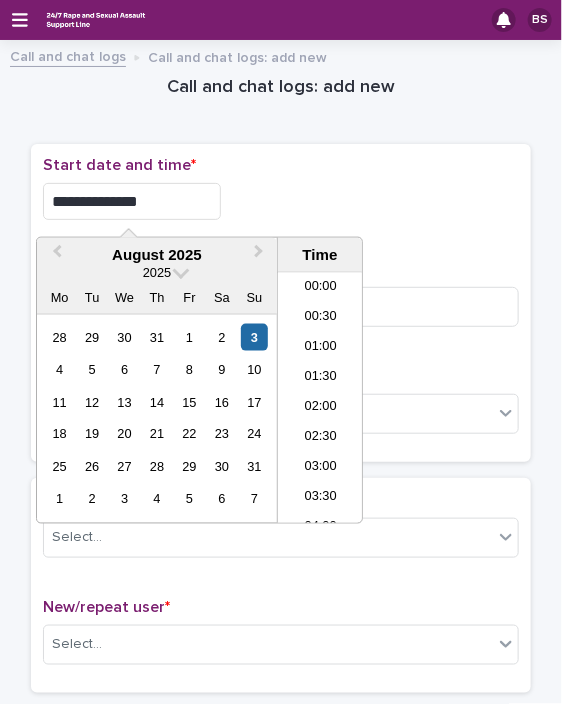 scroll, scrollTop: 640, scrollLeft: 0, axis: vertical 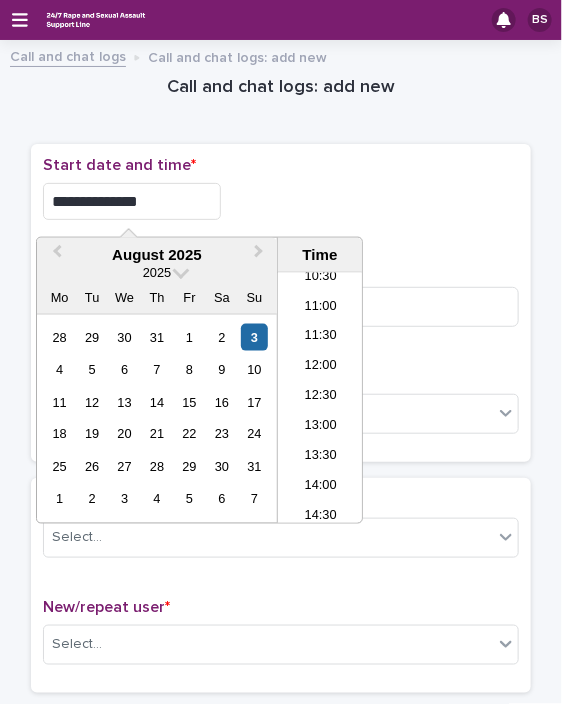 type on "**********" 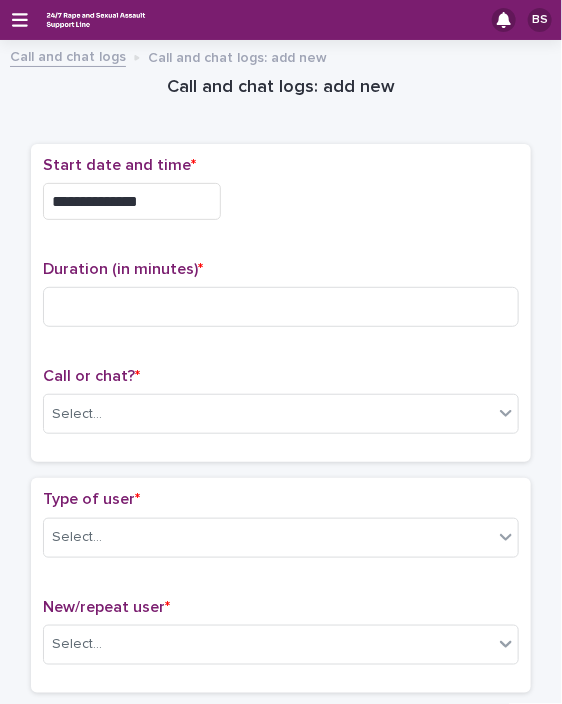 click on "**********" at bounding box center [281, 201] 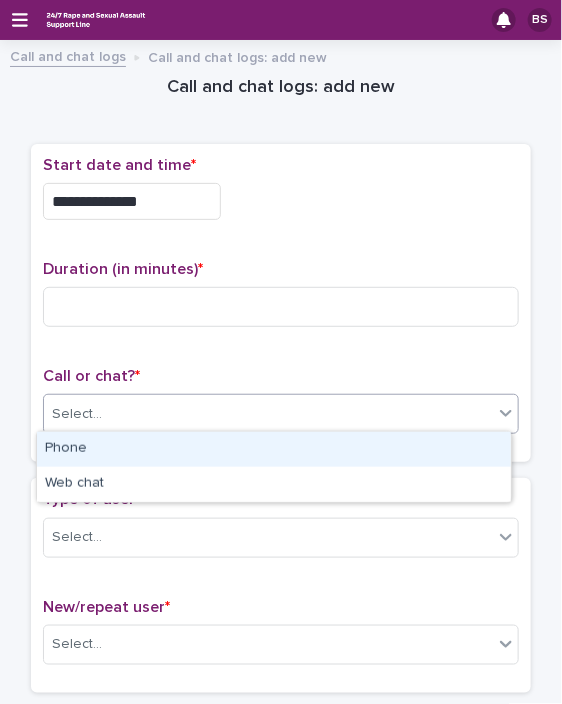 click on "Select..." at bounding box center (268, 414) 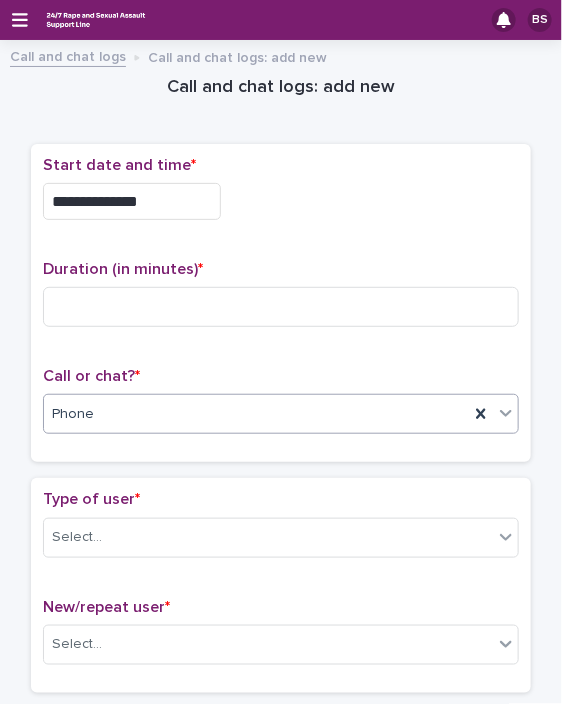 click on "Phone" at bounding box center (256, 414) 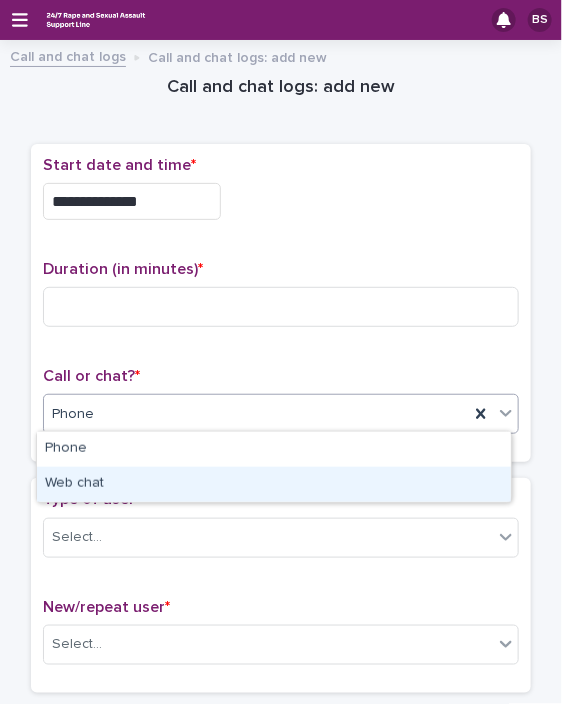 click on "Web chat" at bounding box center (274, 484) 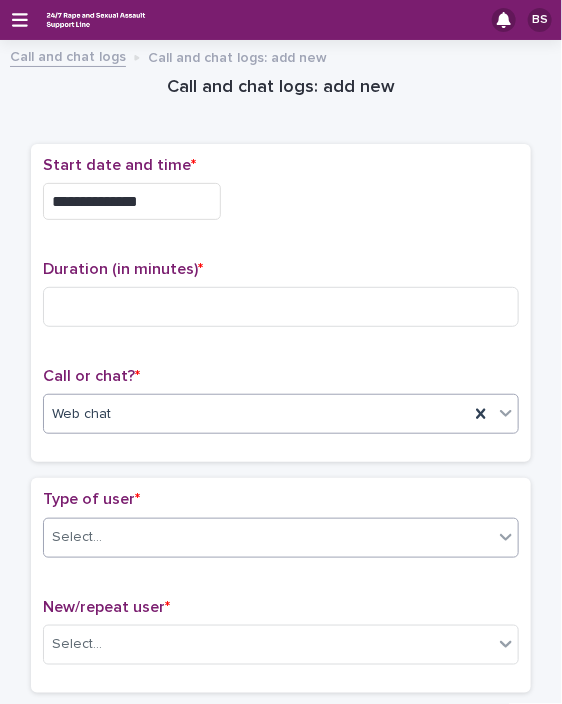 click on "Select..." at bounding box center [281, 538] 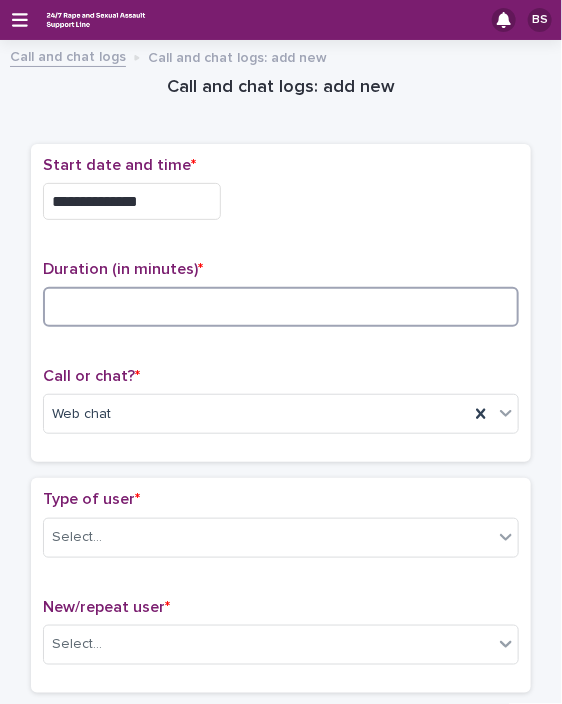 click at bounding box center [281, 307] 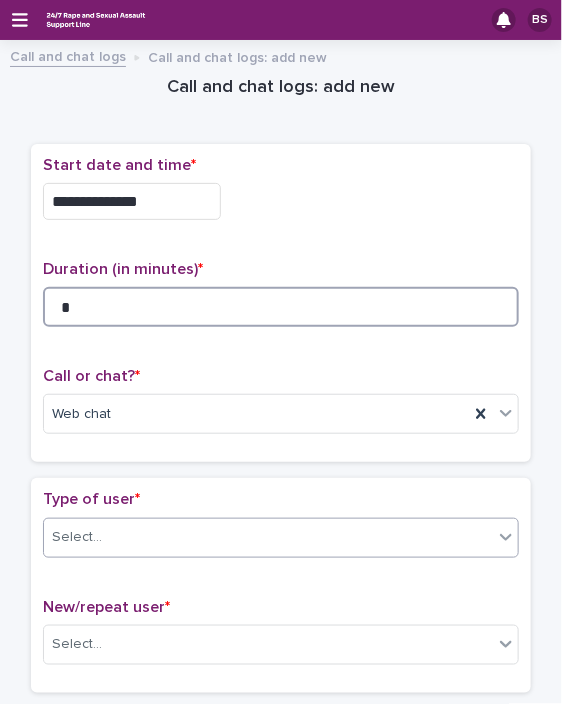 type on "*" 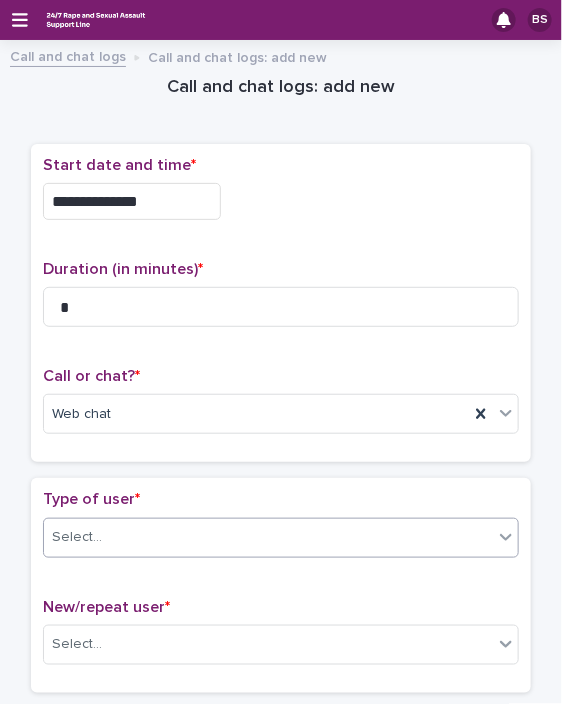 click on "Select..." at bounding box center (268, 537) 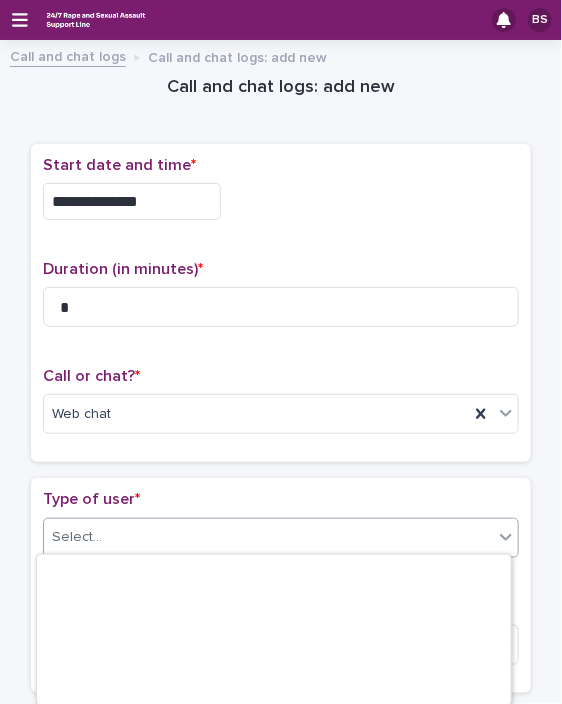 scroll, scrollTop: 374, scrollLeft: 0, axis: vertical 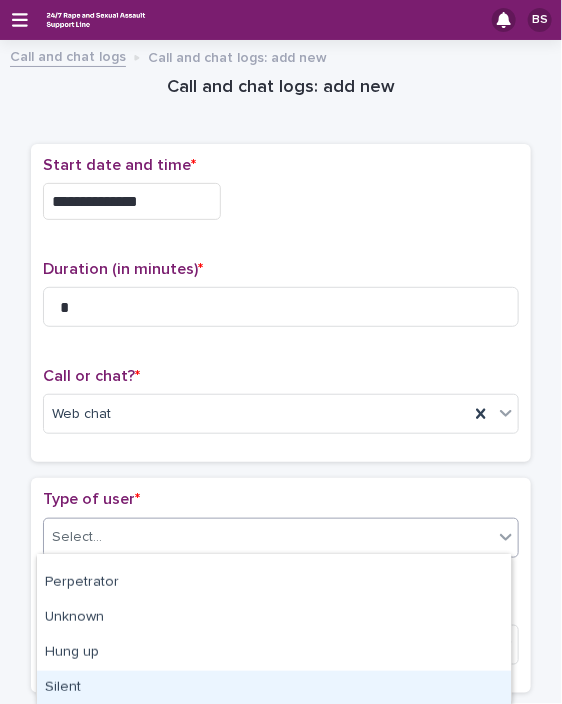 click on "Silent" at bounding box center [274, 688] 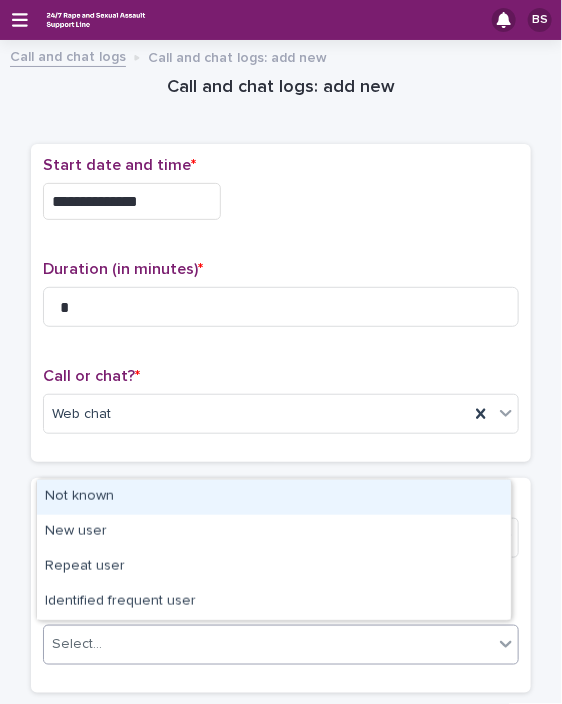 click on "Select..." at bounding box center (268, 644) 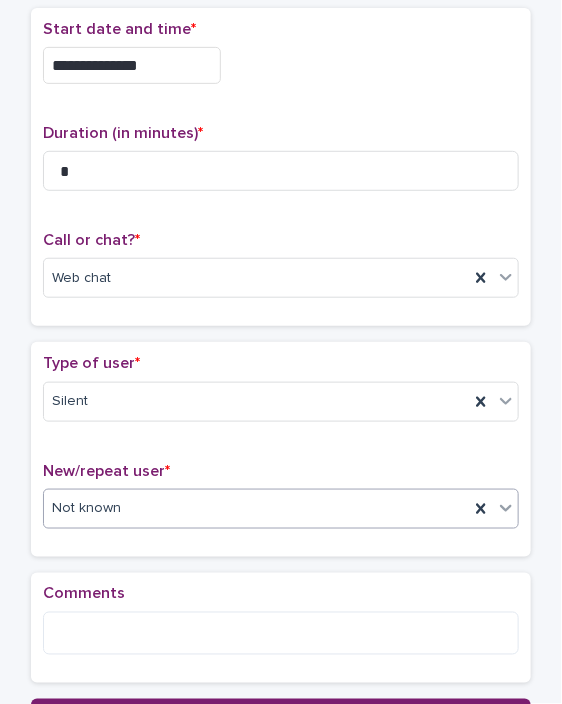 scroll, scrollTop: 138, scrollLeft: 0, axis: vertical 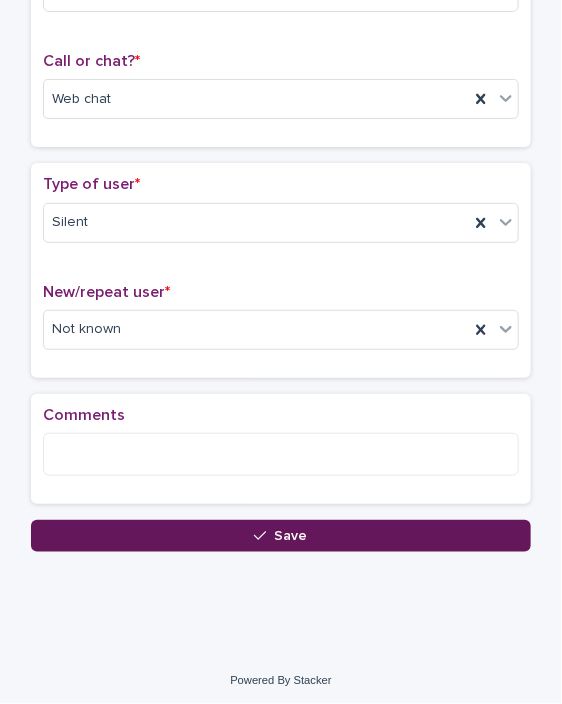 click on "Save" at bounding box center [281, 536] 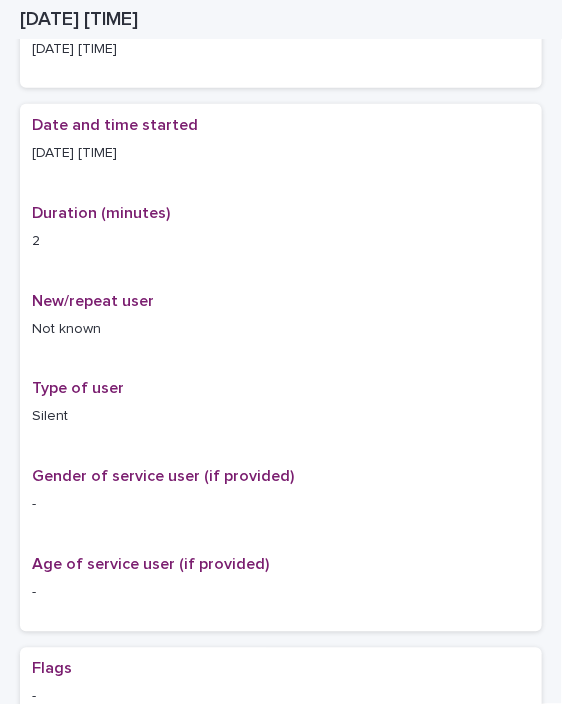 scroll, scrollTop: 337, scrollLeft: 0, axis: vertical 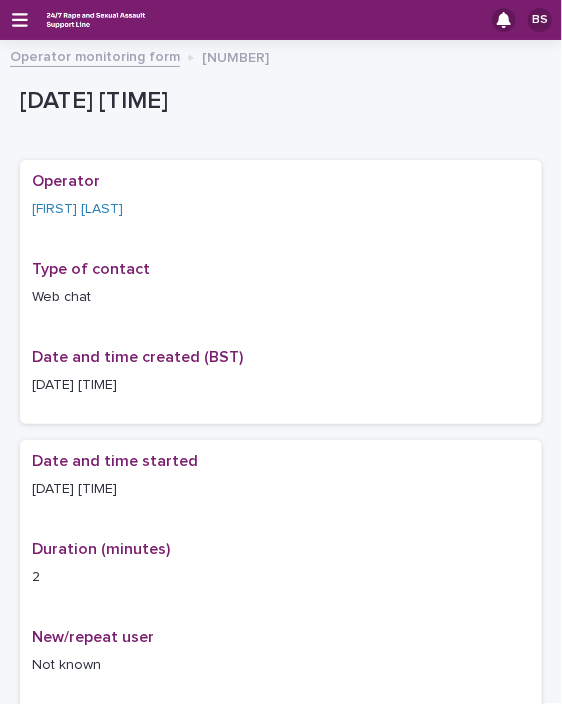 click on "Operator monitoring form" at bounding box center [95, 55] 